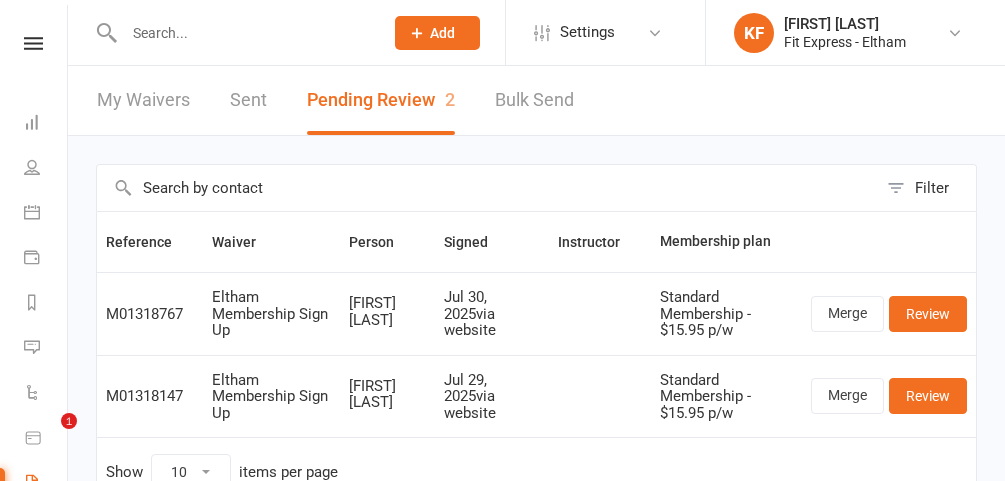 scroll, scrollTop: 0, scrollLeft: 0, axis: both 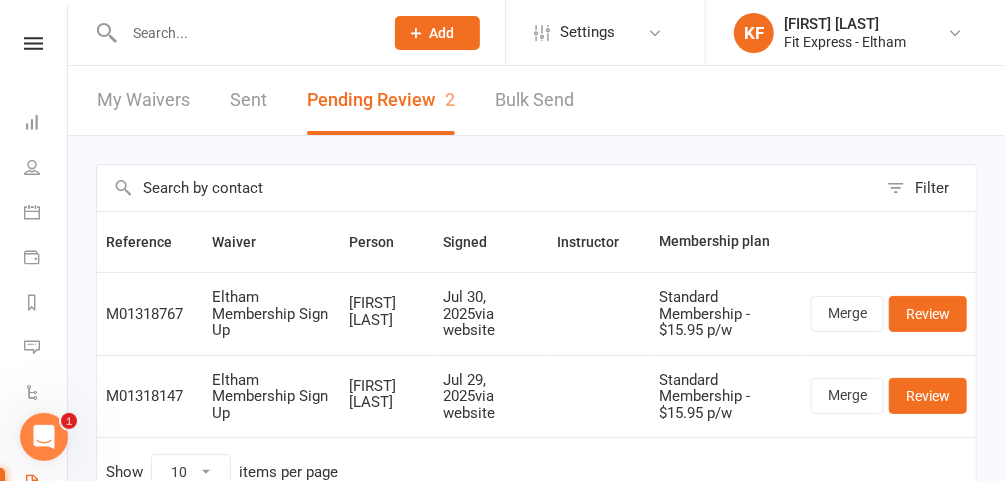 click at bounding box center [33, 43] 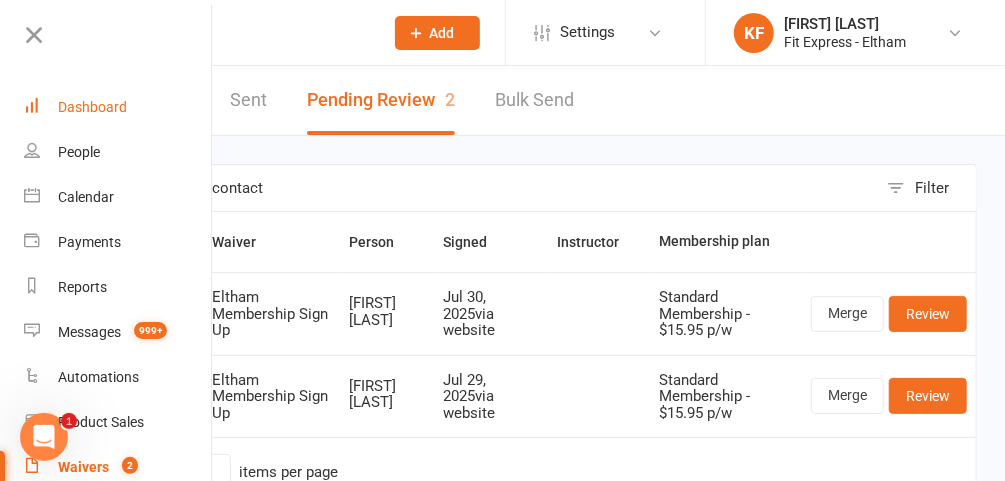 click on "Dashboard" at bounding box center [118, 107] 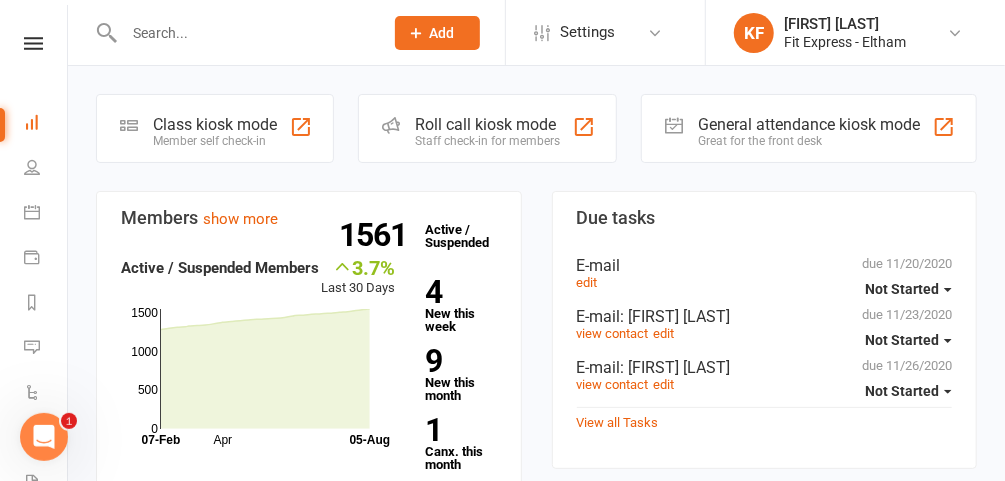 click on "Dashboard" at bounding box center [46, 124] 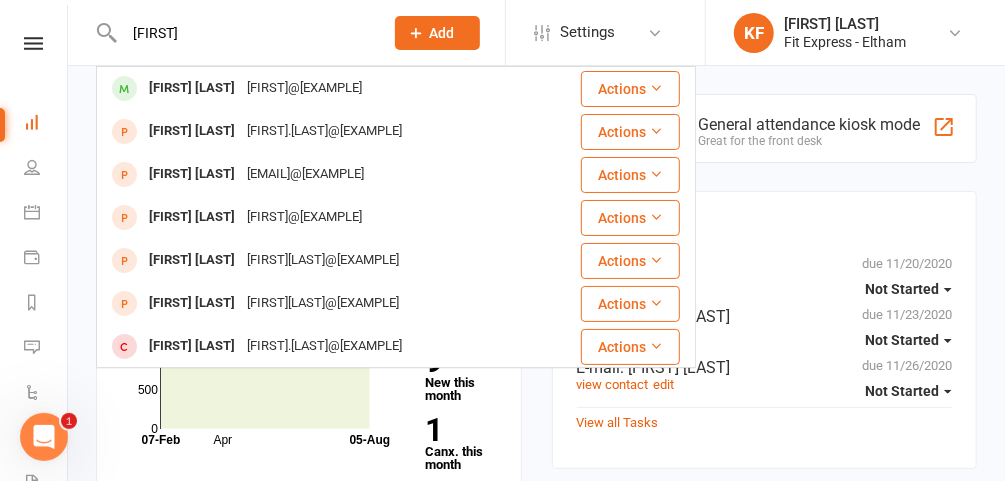 type on "[FIRST]" 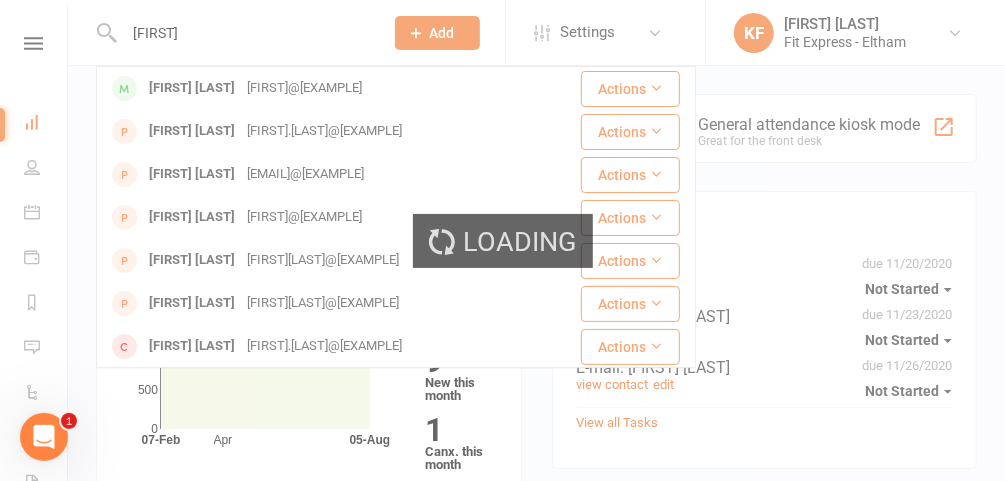 type 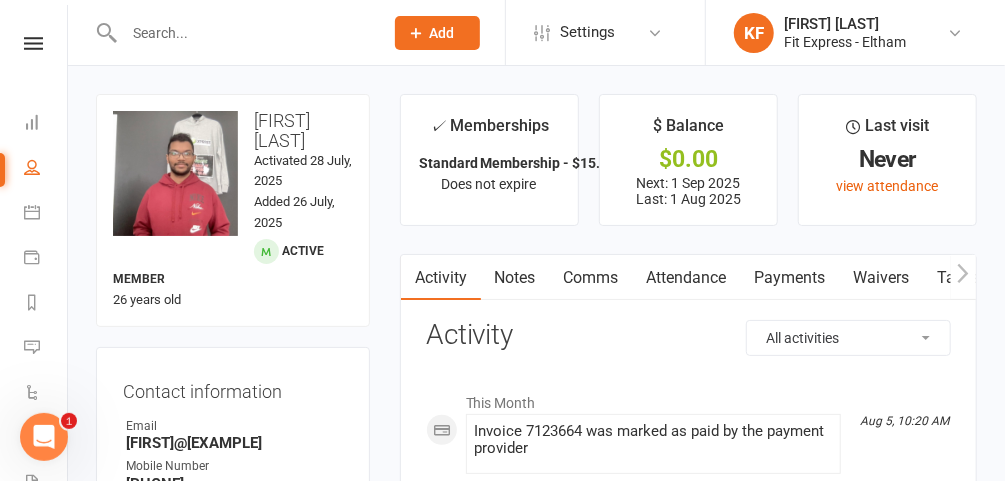 drag, startPoint x: 332, startPoint y: 444, endPoint x: 123, endPoint y: 443, distance: 209.0024 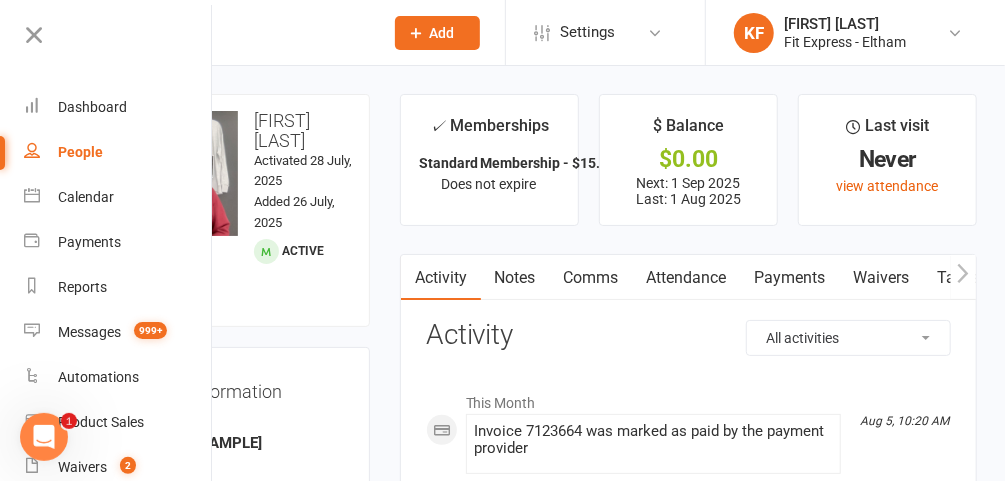 scroll, scrollTop: 114, scrollLeft: 0, axis: vertical 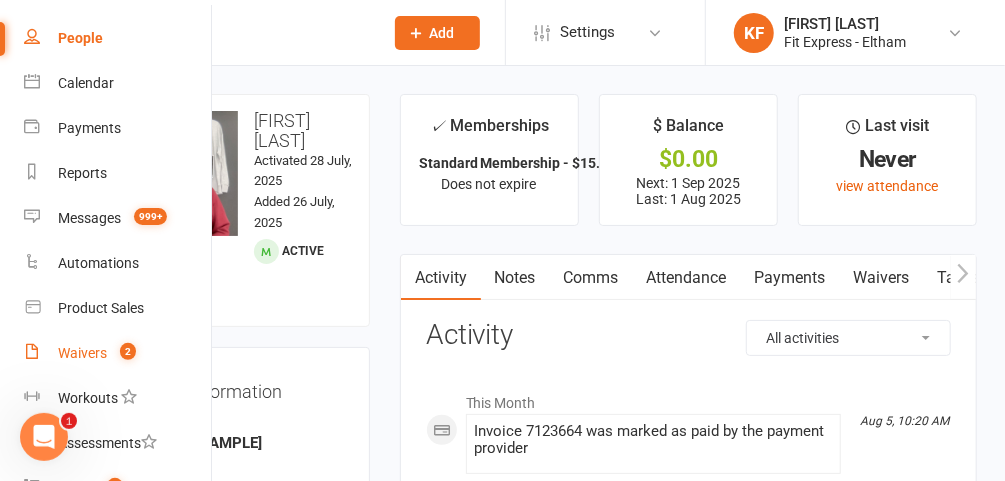 click on "Waivers" at bounding box center (82, 353) 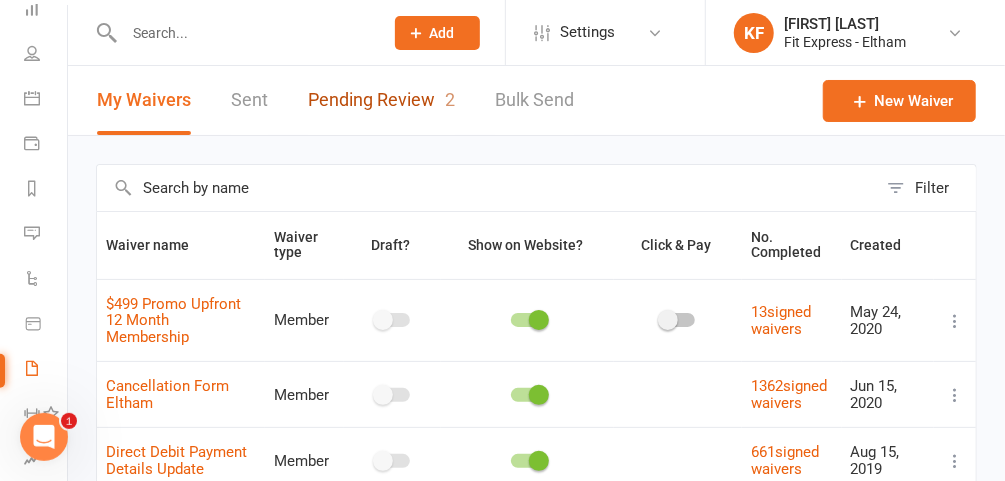 click on "Pending Review 2" at bounding box center (381, 100) 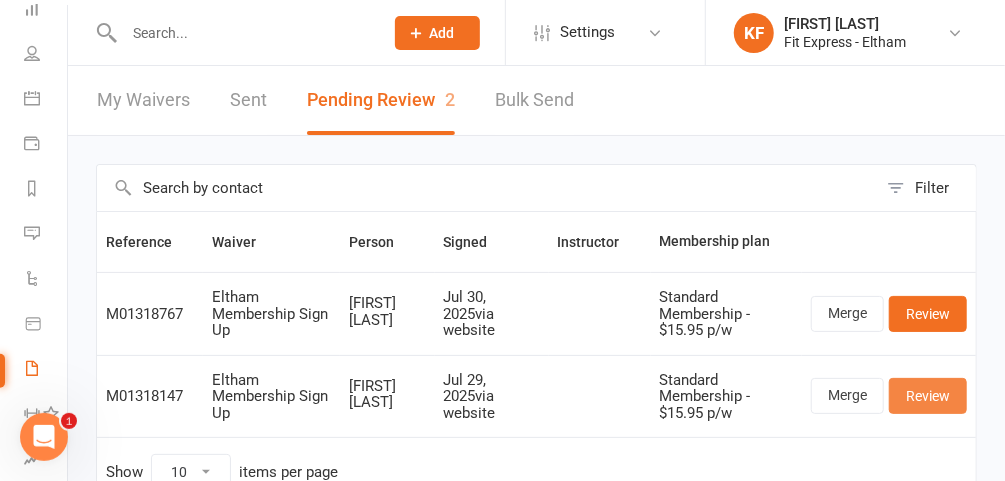 click on "Review" at bounding box center [928, 396] 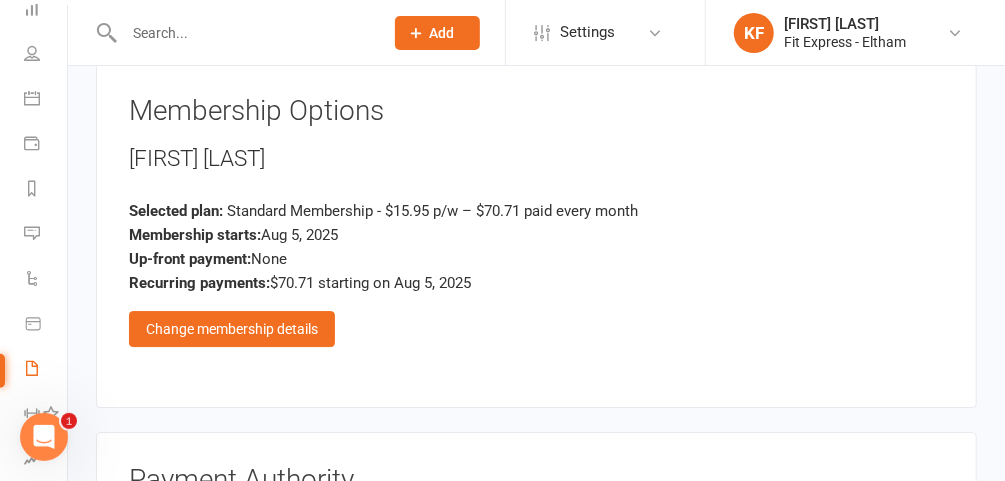 scroll, scrollTop: 2380, scrollLeft: 0, axis: vertical 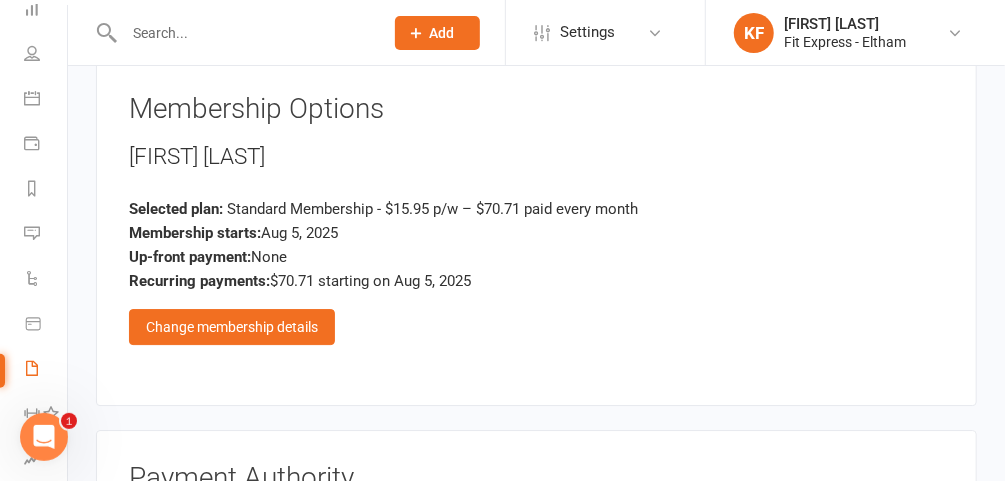 click on "Change membership details" at bounding box center [232, 327] 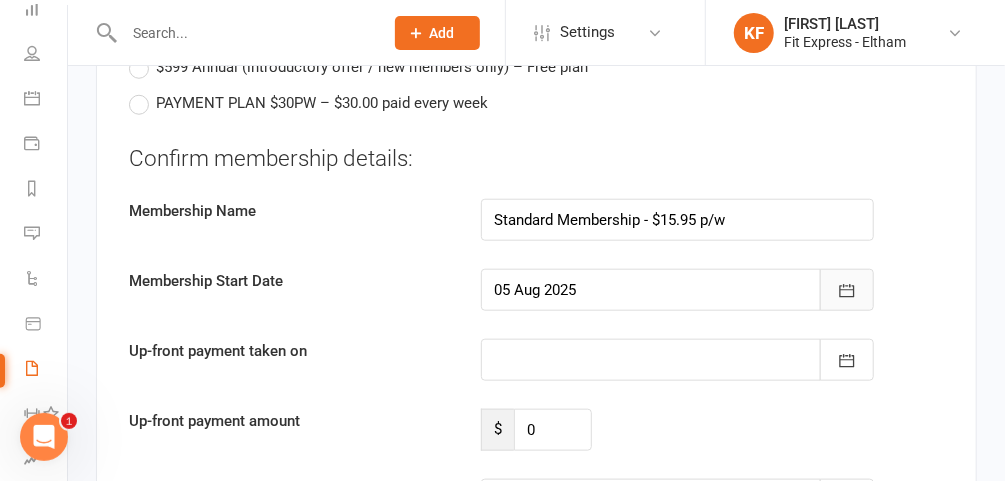 click 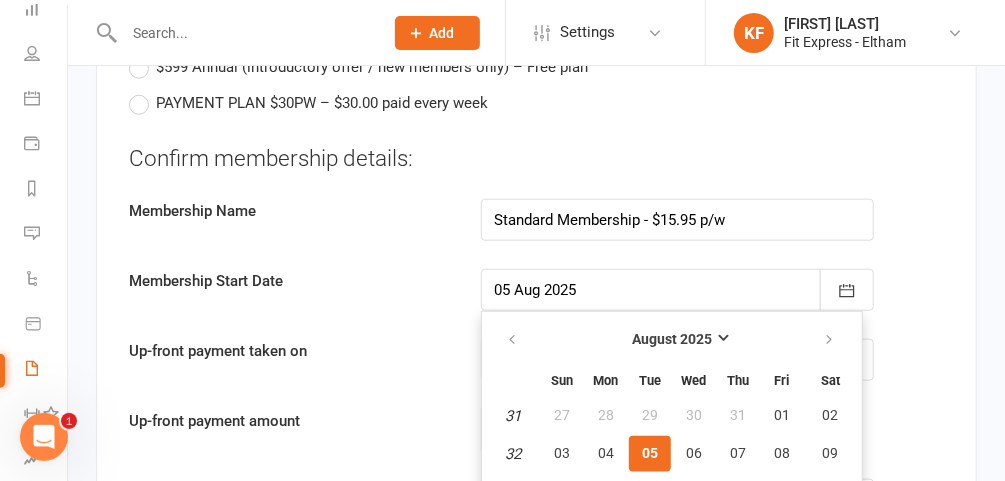 scroll, scrollTop: 3768, scrollLeft: 0, axis: vertical 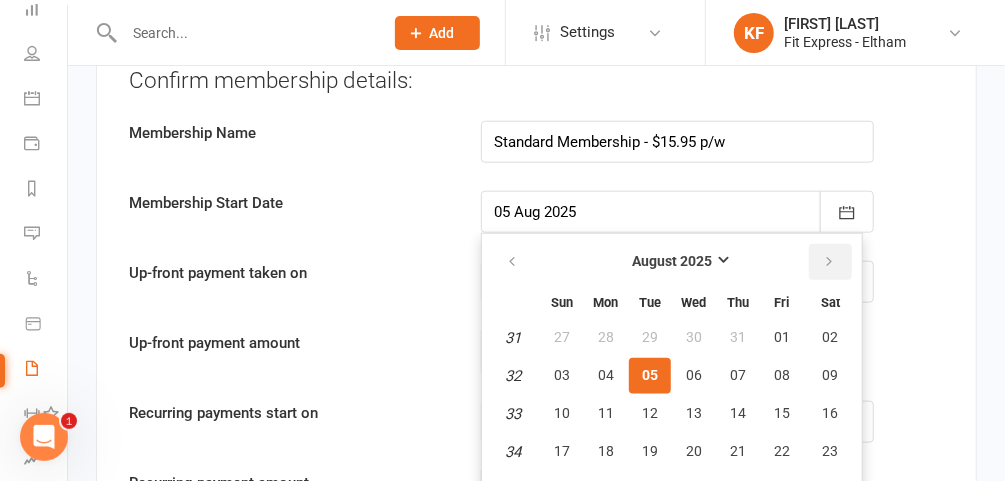 click at bounding box center (829, 262) 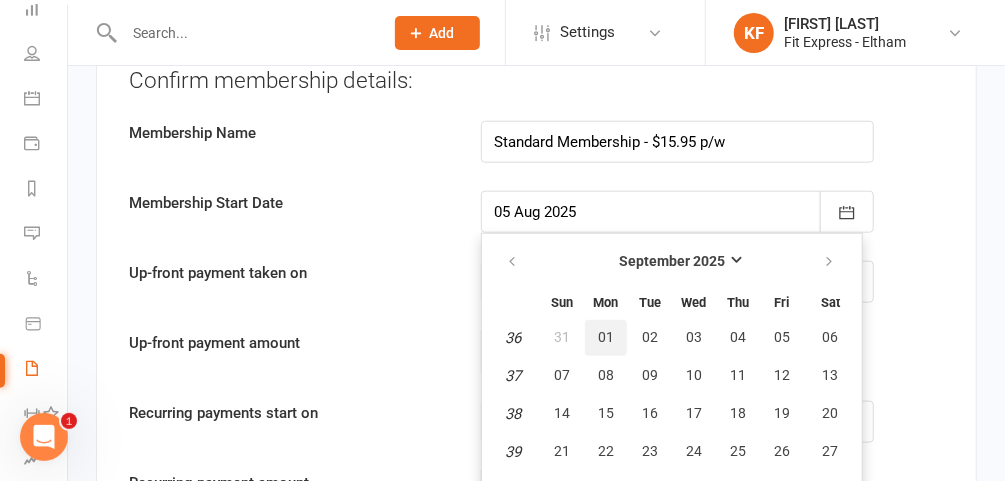 click on "01" at bounding box center (606, 337) 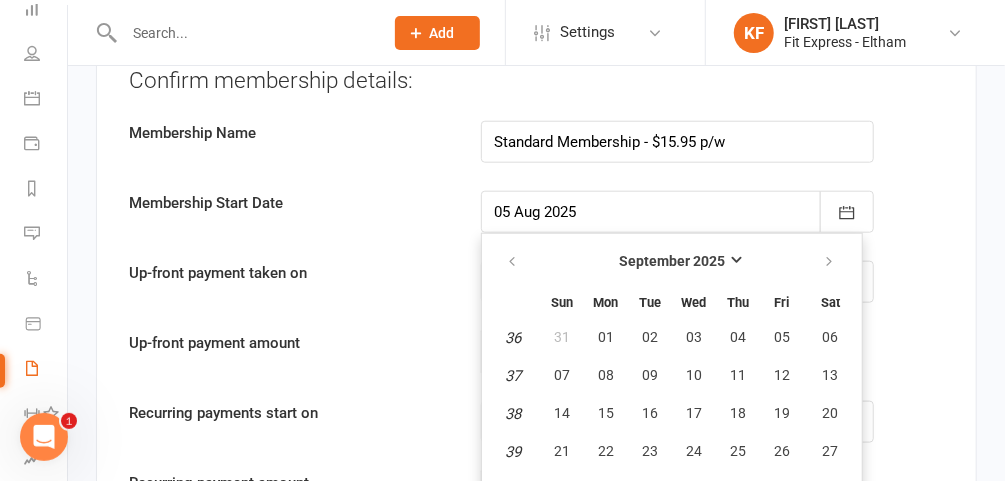 type on "01 Sep 2025" 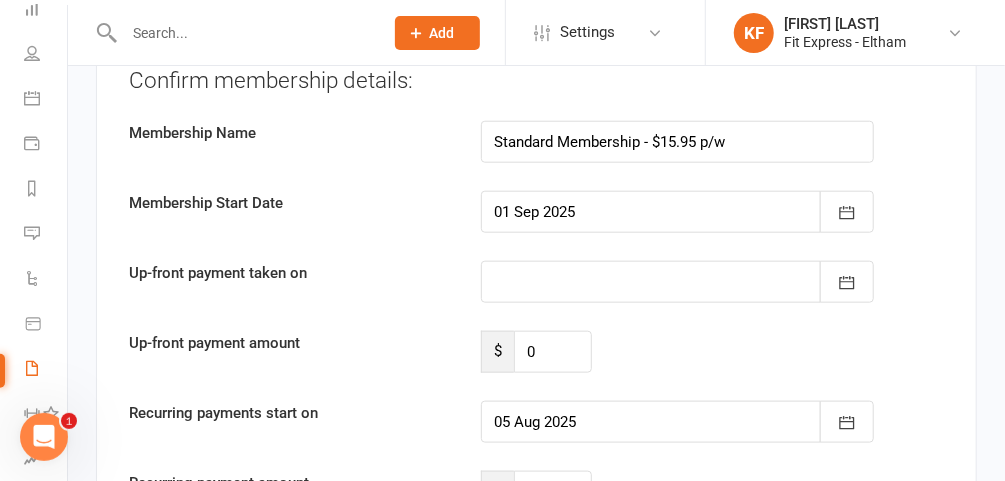 type on "01 Sep 2025" 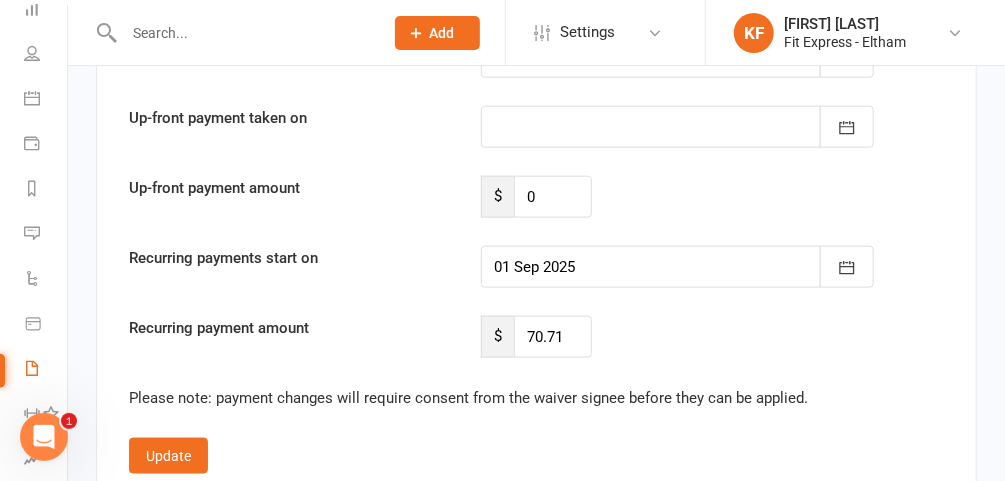 scroll, scrollTop: 3924, scrollLeft: 0, axis: vertical 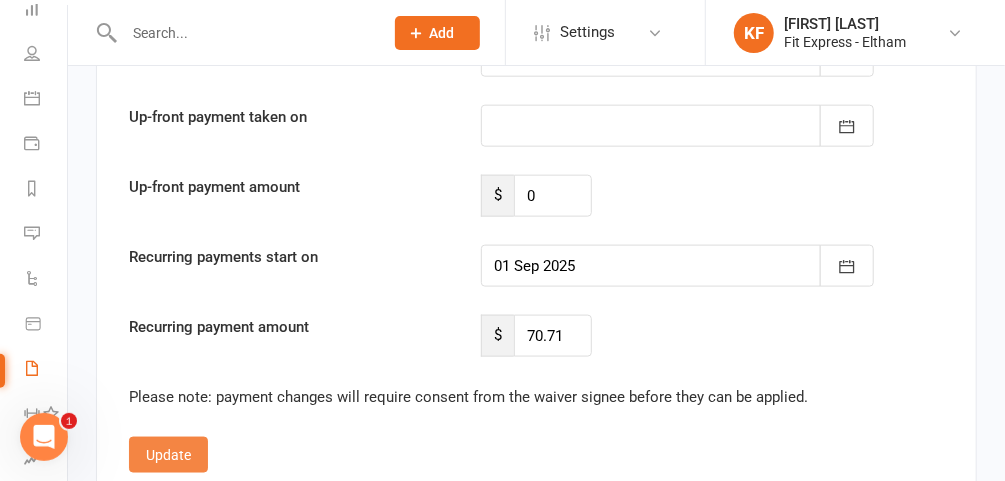 click on "Update" at bounding box center (168, 455) 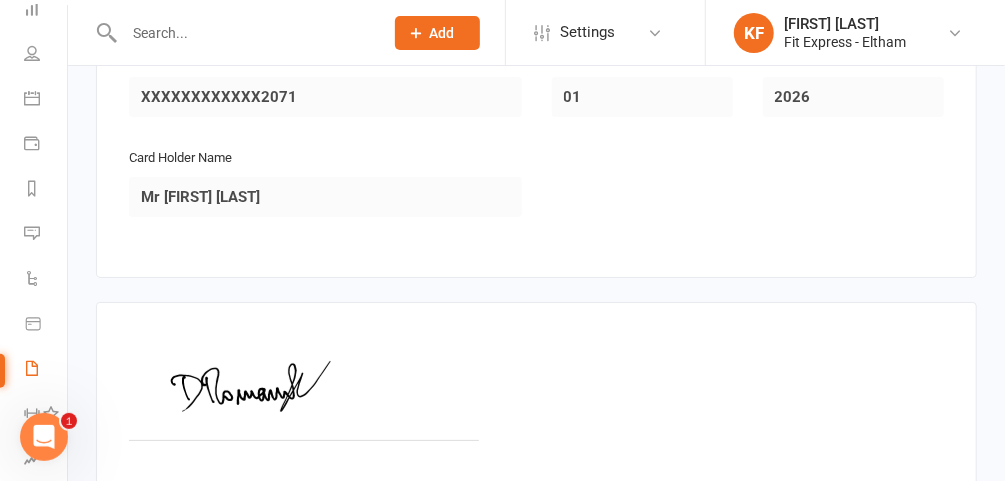 scroll, scrollTop: 3075, scrollLeft: 0, axis: vertical 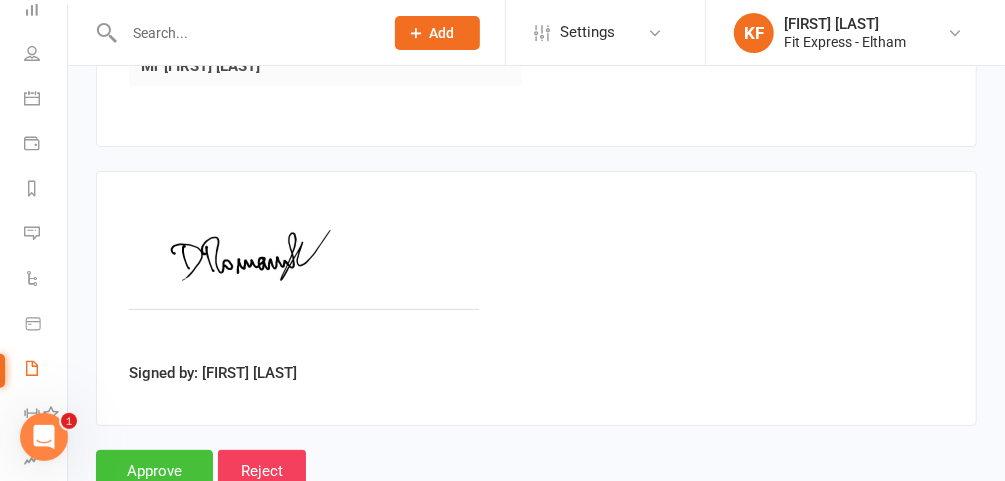 click on "Approve" at bounding box center [154, 471] 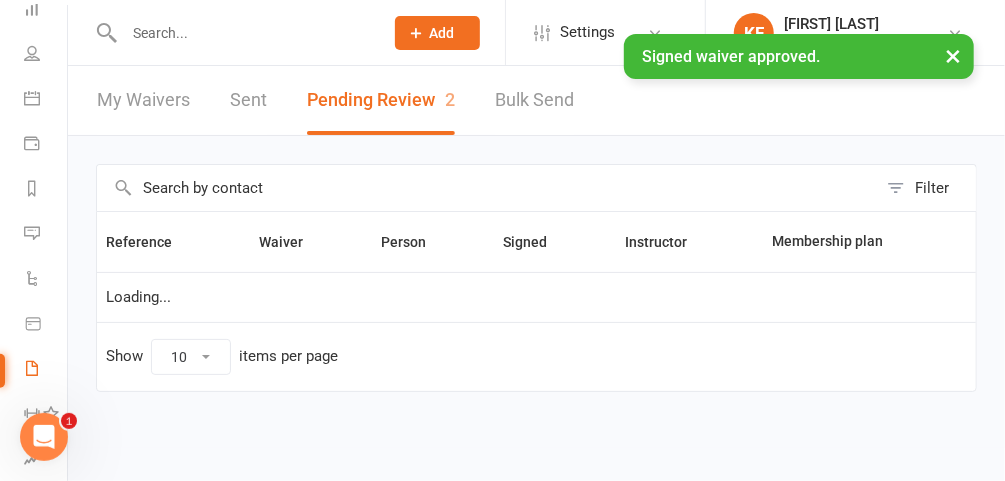 scroll, scrollTop: 0, scrollLeft: 0, axis: both 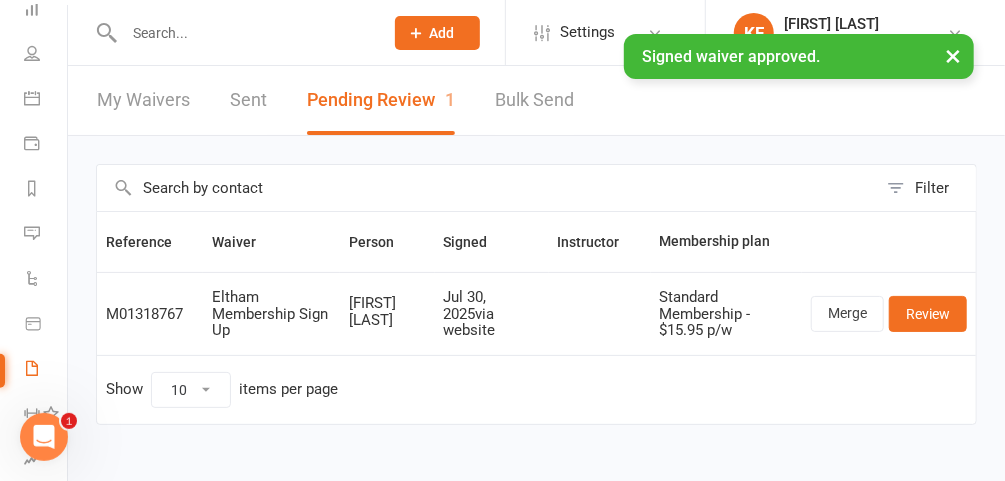click on "× Signed waiver approved." at bounding box center [489, 34] 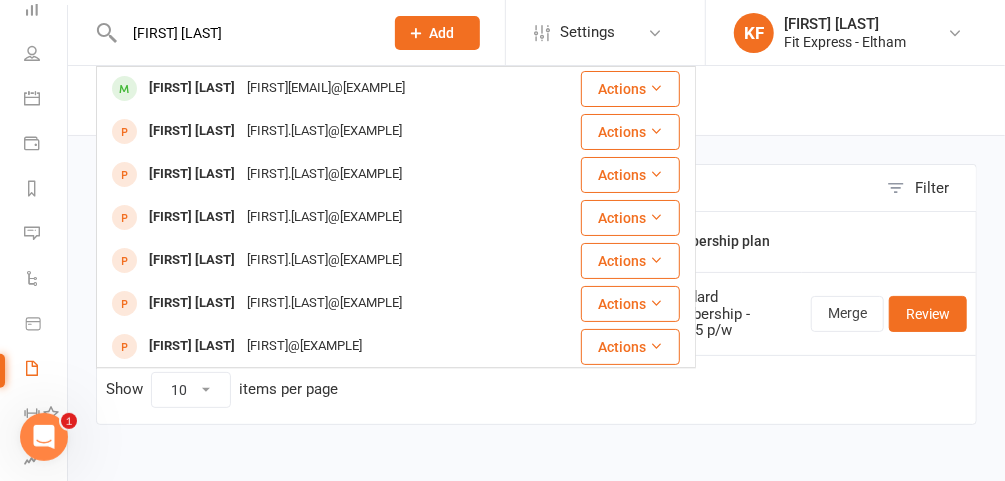 type on "[FIRST] [LAST]" 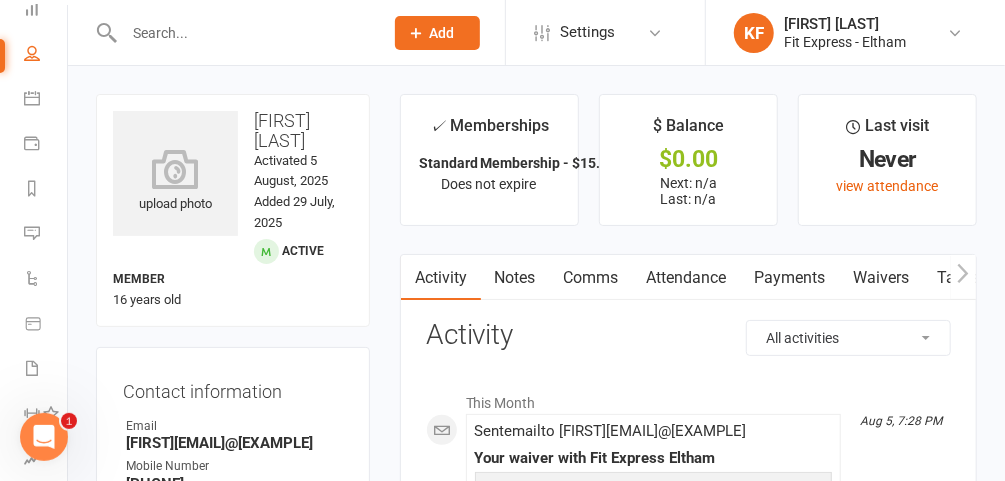 click on "upload photo" at bounding box center (175, 182) 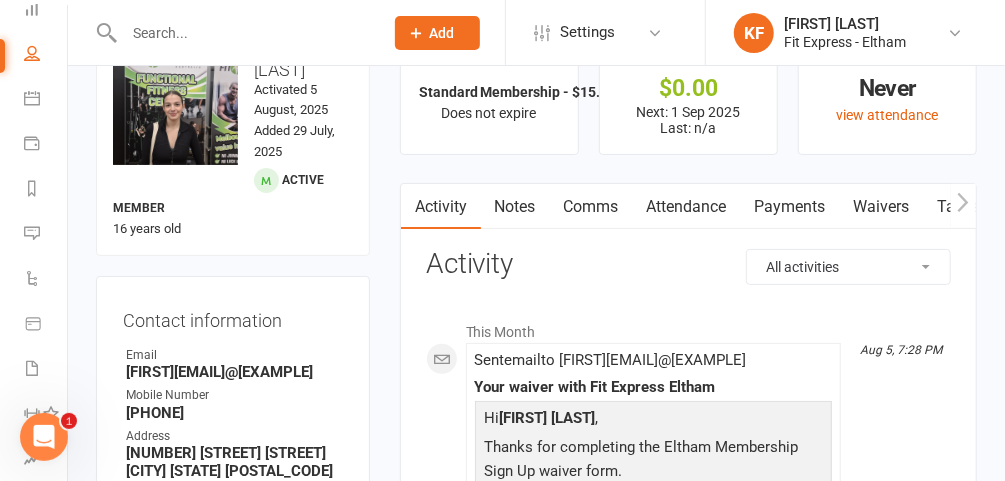scroll, scrollTop: 46, scrollLeft: 0, axis: vertical 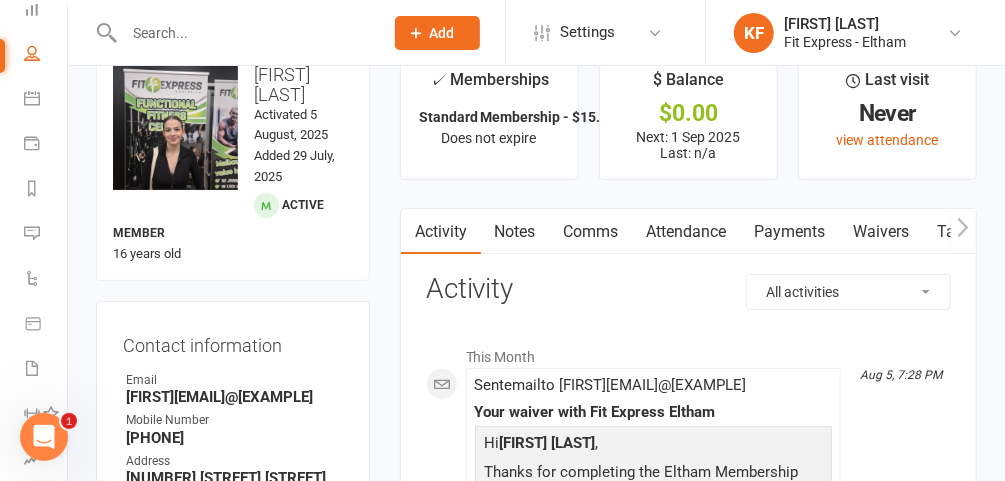 click on "Payments" at bounding box center [790, 232] 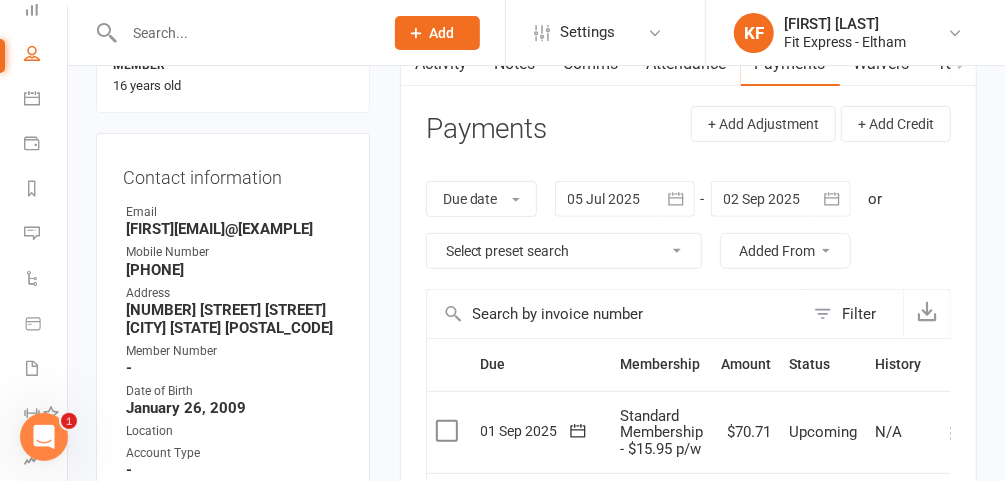 click at bounding box center [781, 199] 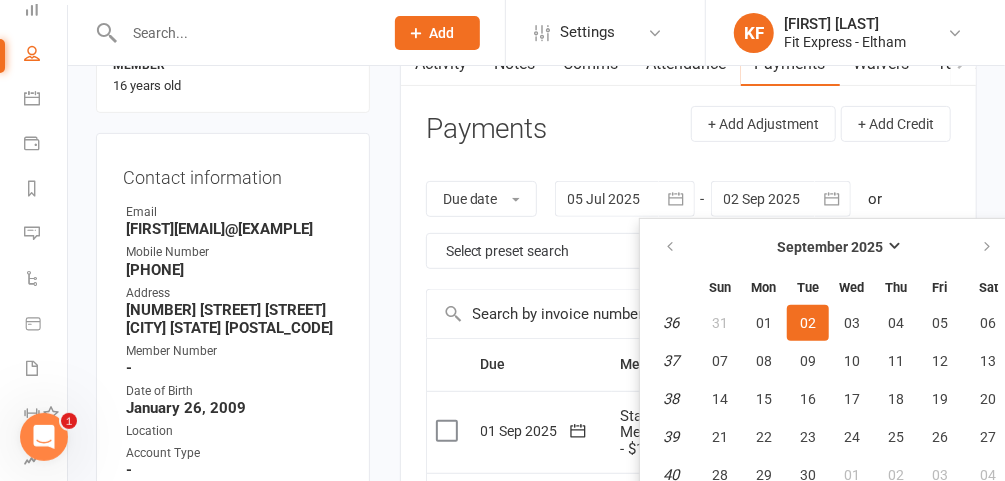 scroll, scrollTop: 272, scrollLeft: 0, axis: vertical 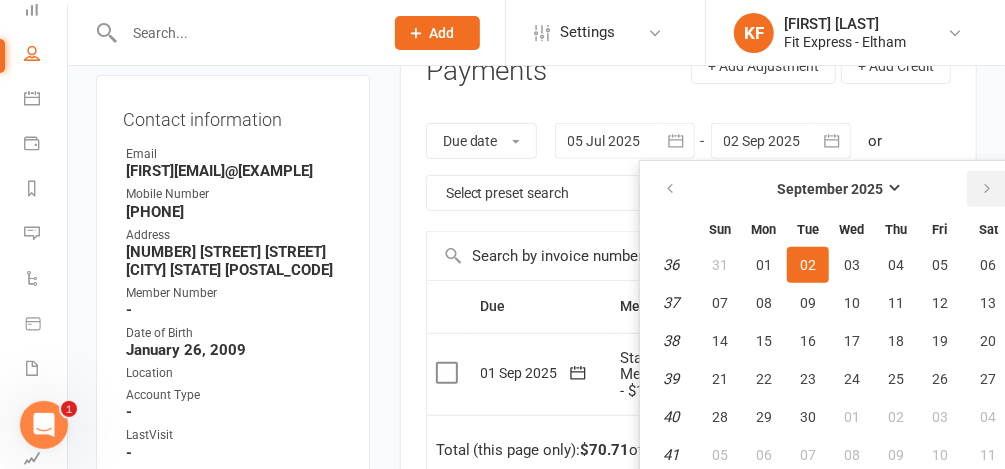 click at bounding box center (988, 189) 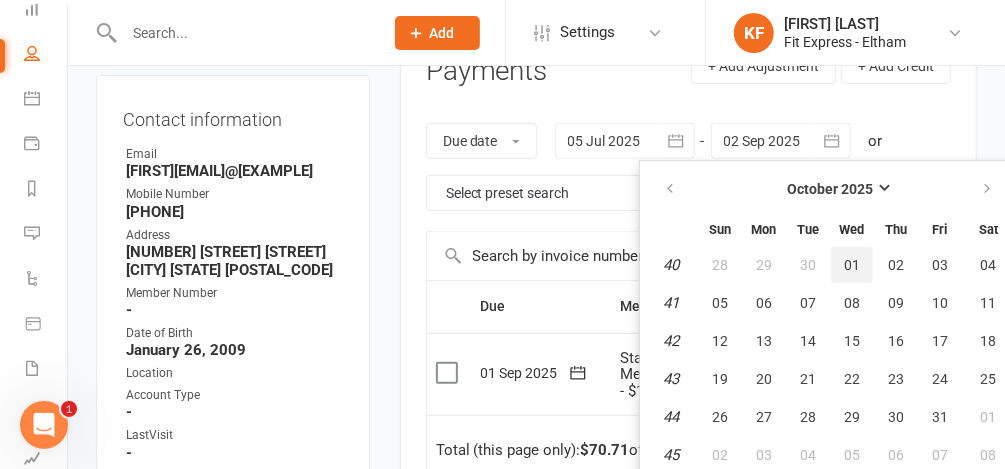 click on "01" at bounding box center (852, 265) 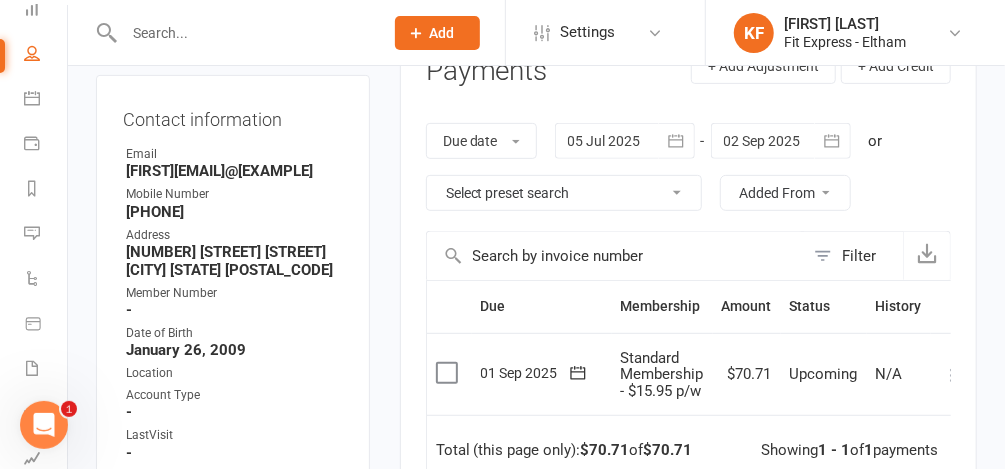 type on "01 Oct 2025" 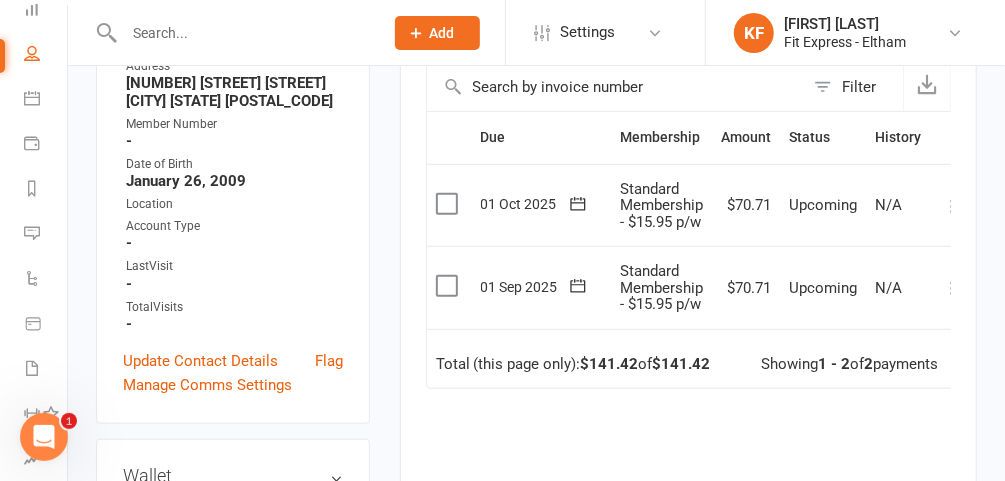 scroll, scrollTop: 441, scrollLeft: 0, axis: vertical 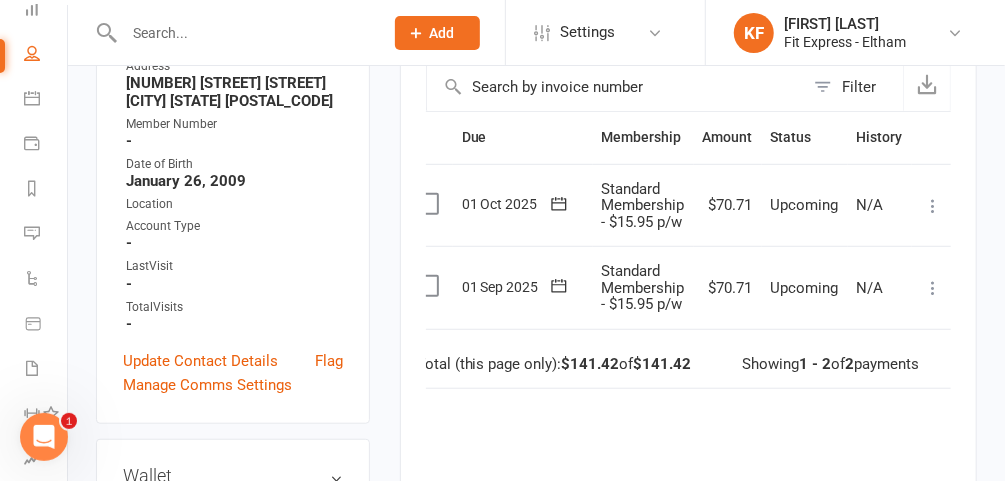 click at bounding box center [933, 288] 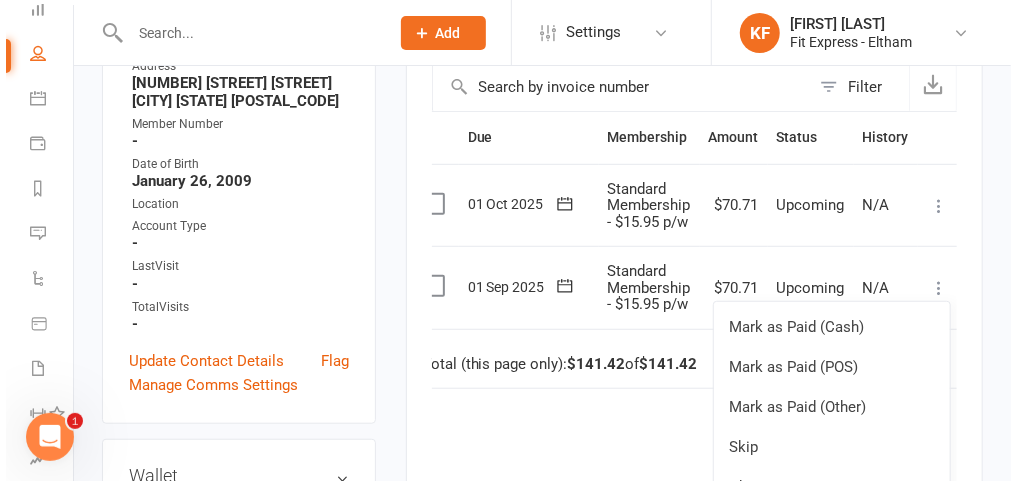 scroll, scrollTop: 25, scrollLeft: 19, axis: both 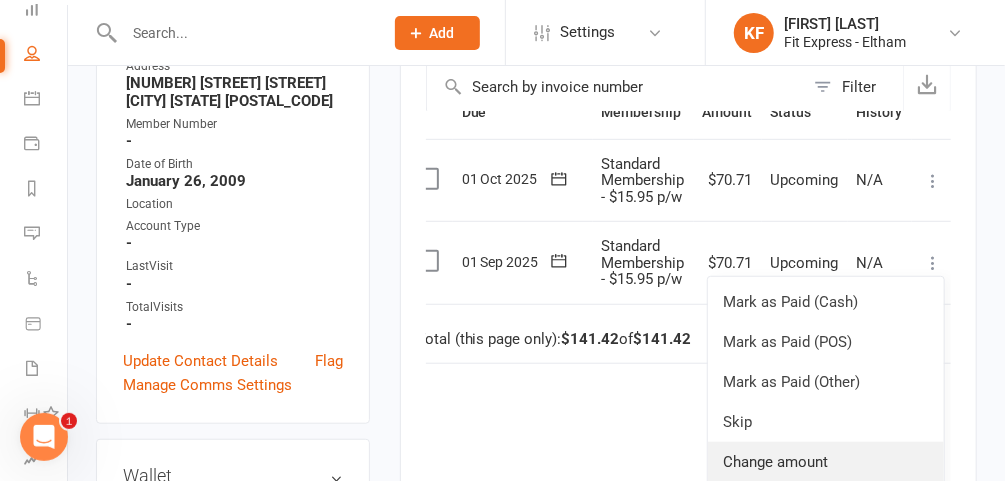 click on "Change amount" at bounding box center [826, 462] 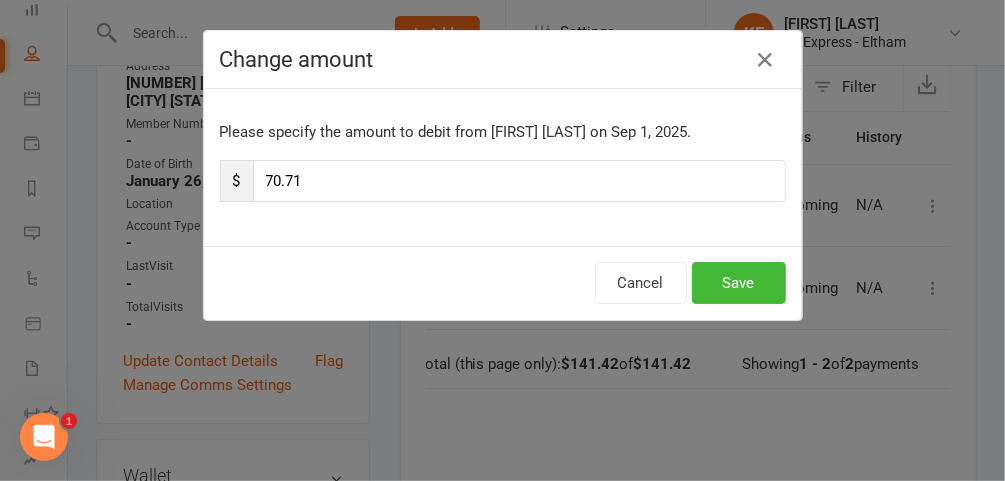 scroll, scrollTop: 0, scrollLeft: 12, axis: horizontal 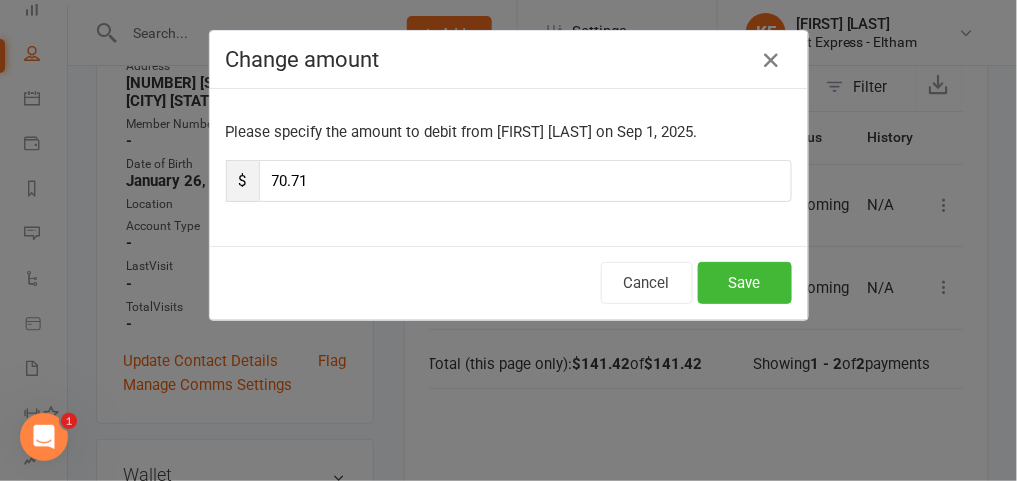click on "Please specify the amount to debit from [FIRST] [LAST] on Sep 1, 2025. $ 70.71" at bounding box center [509, 167] 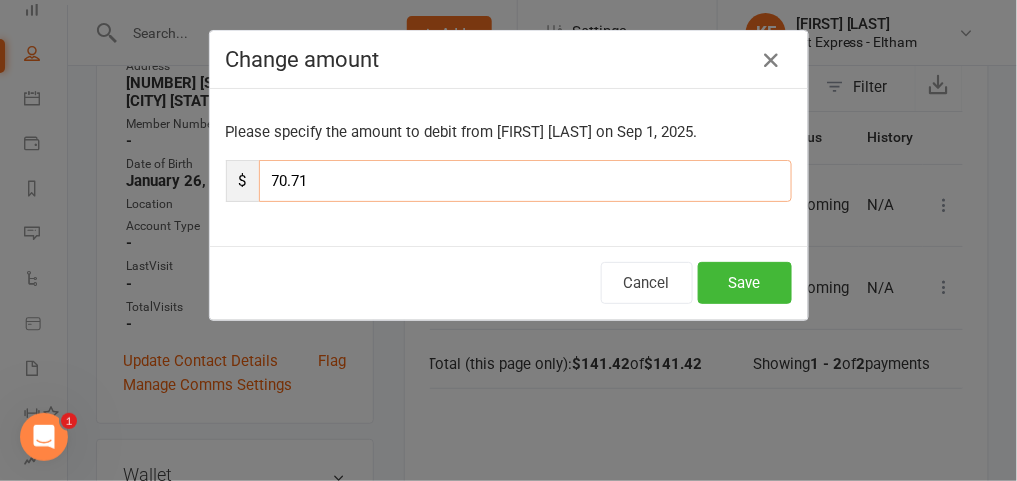 click on "70.71" at bounding box center [525, 181] 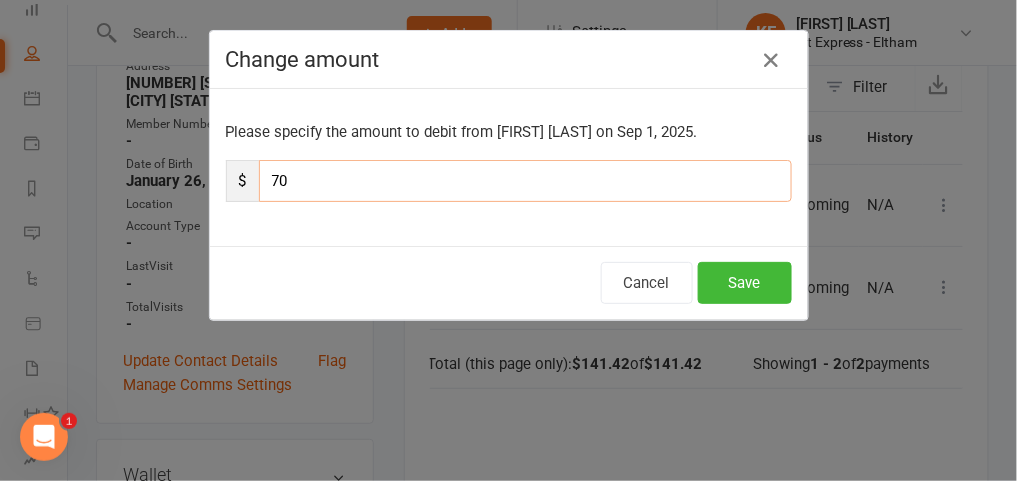 type on "7" 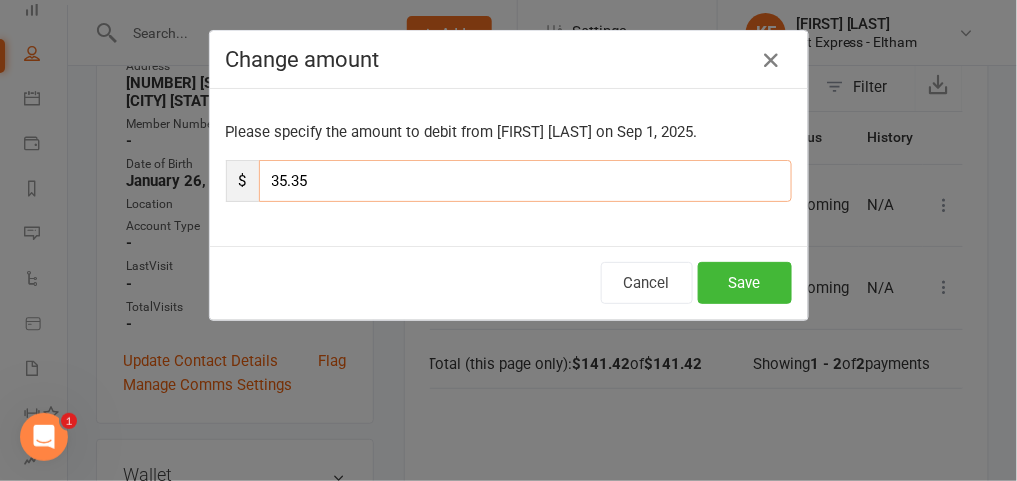 type on "35.35" 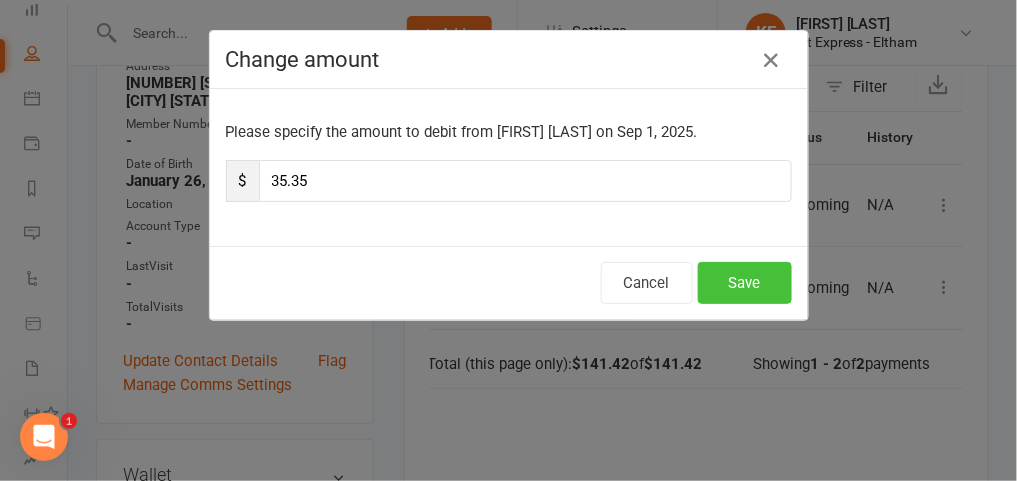 click on "Save" at bounding box center [745, 283] 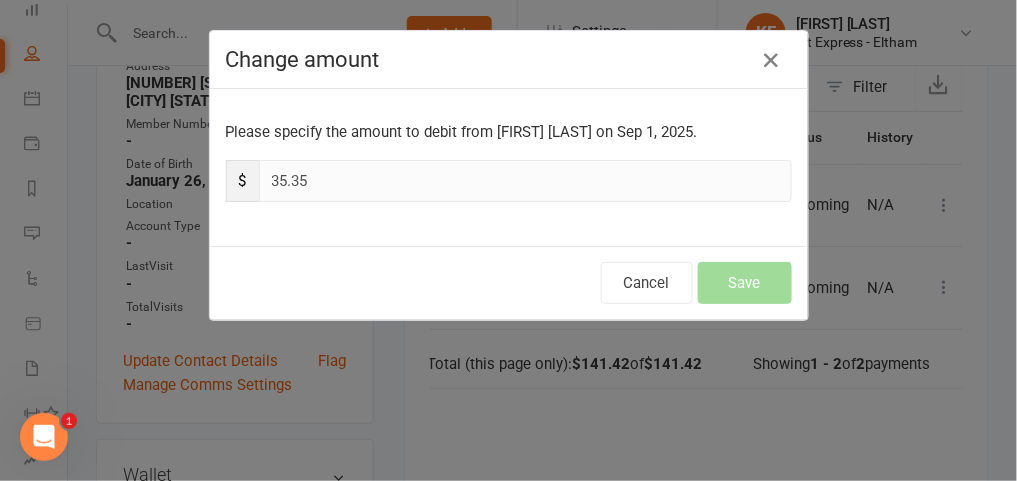 click on "Cancel Save" at bounding box center [509, 283] 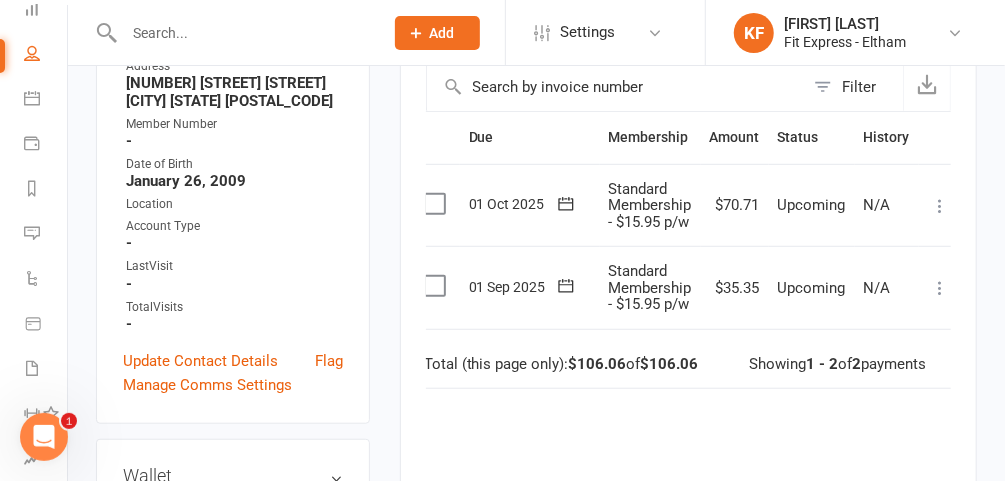 drag, startPoint x: 712, startPoint y: 283, endPoint x: 821, endPoint y: 348, distance: 126.90942 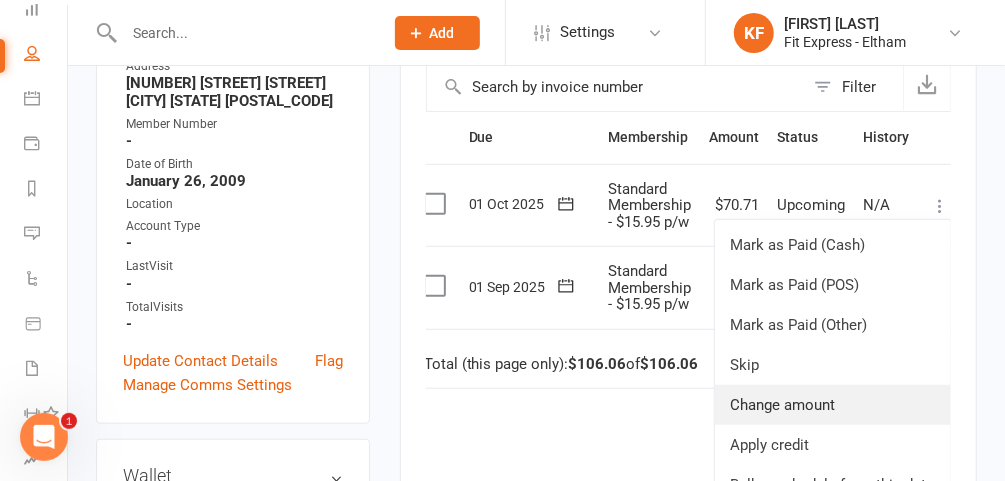 click on "Change amount" at bounding box center (833, 405) 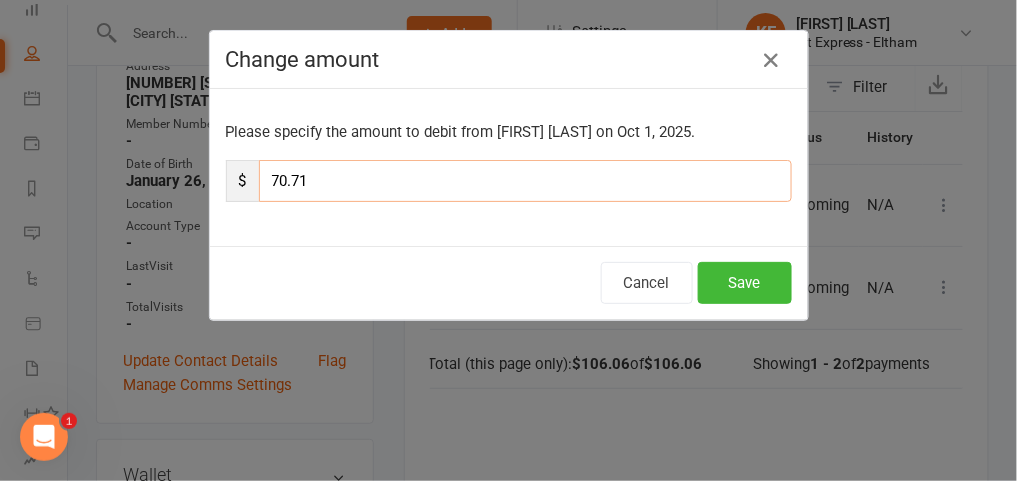 click on "70.71" at bounding box center (525, 181) 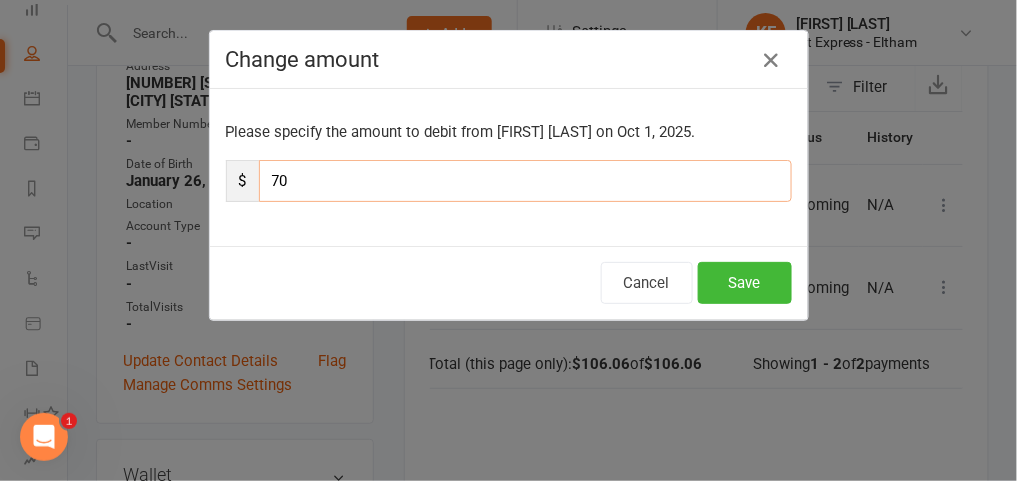 type on "7" 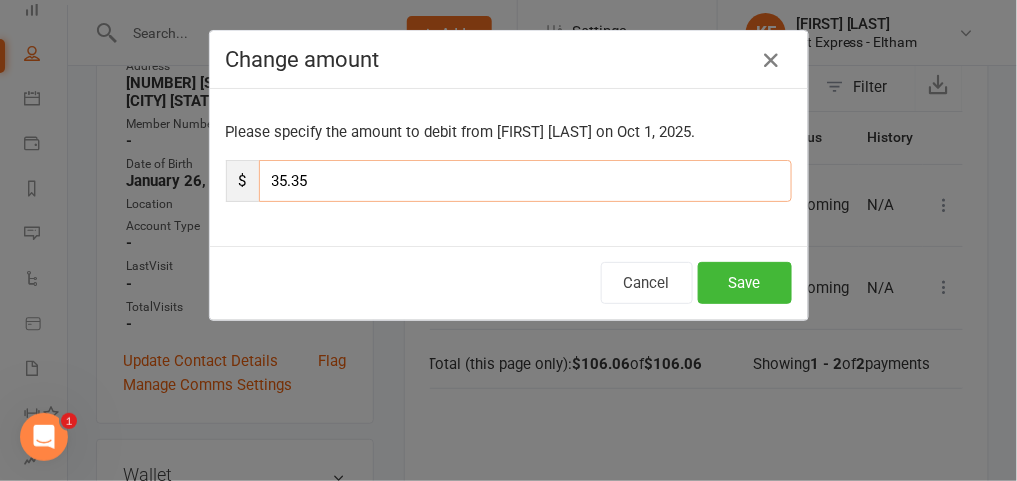 type on "35.35" 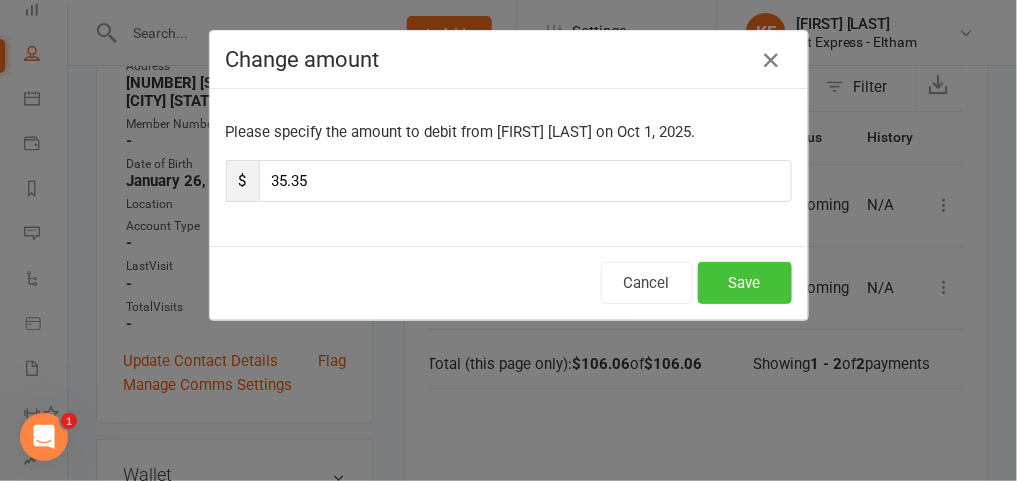 click on "Save" at bounding box center [745, 283] 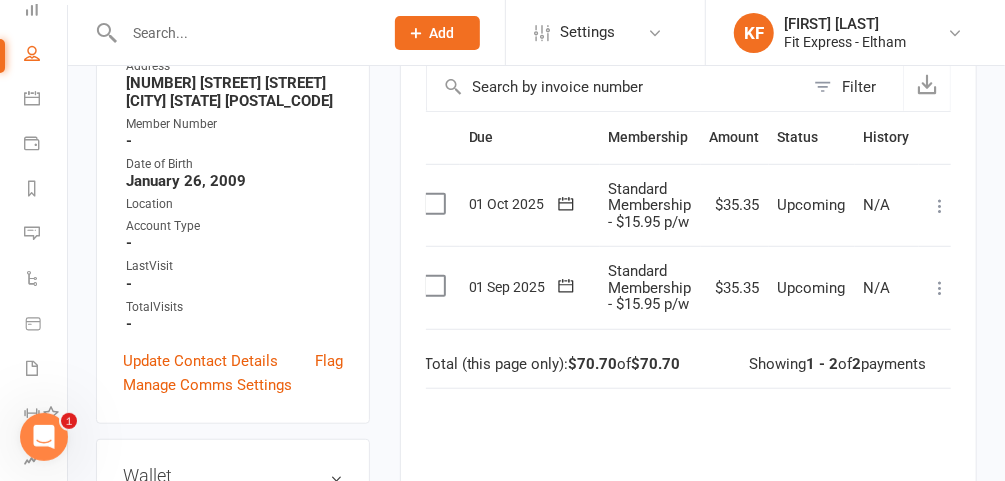 scroll, scrollTop: 0, scrollLeft: 0, axis: both 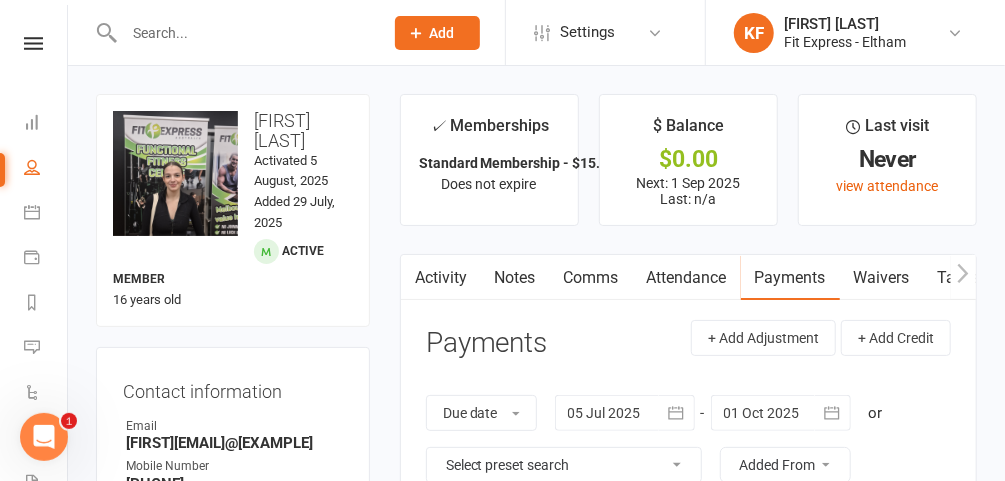 click at bounding box center (33, 43) 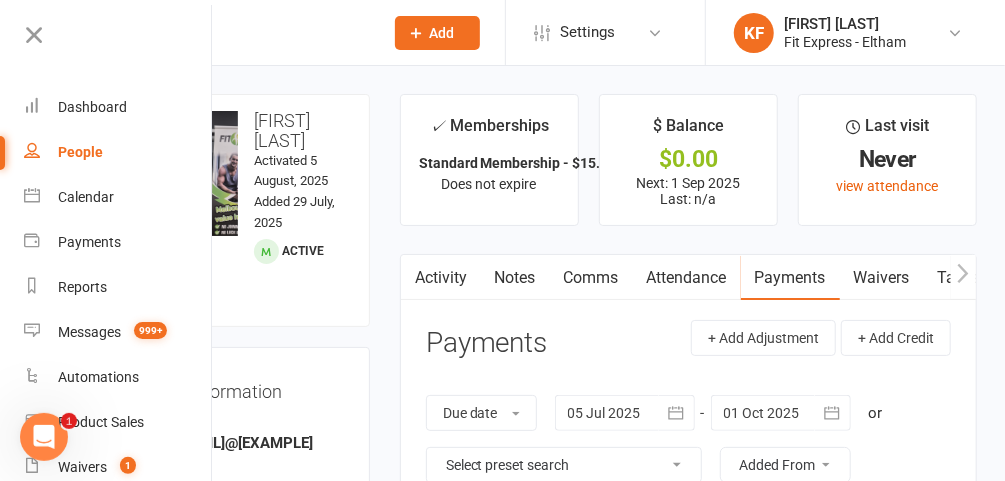 scroll, scrollTop: 275, scrollLeft: 0, axis: vertical 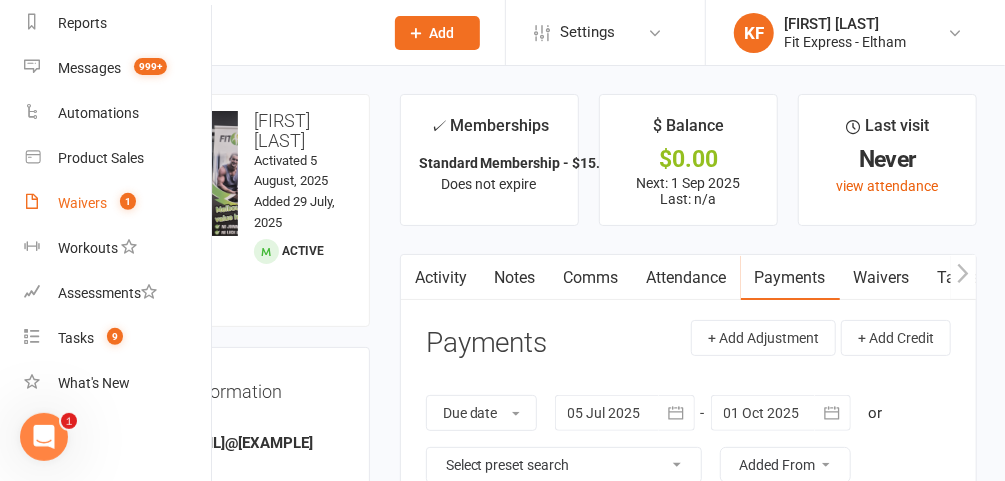 click on "Waivers" at bounding box center (82, 203) 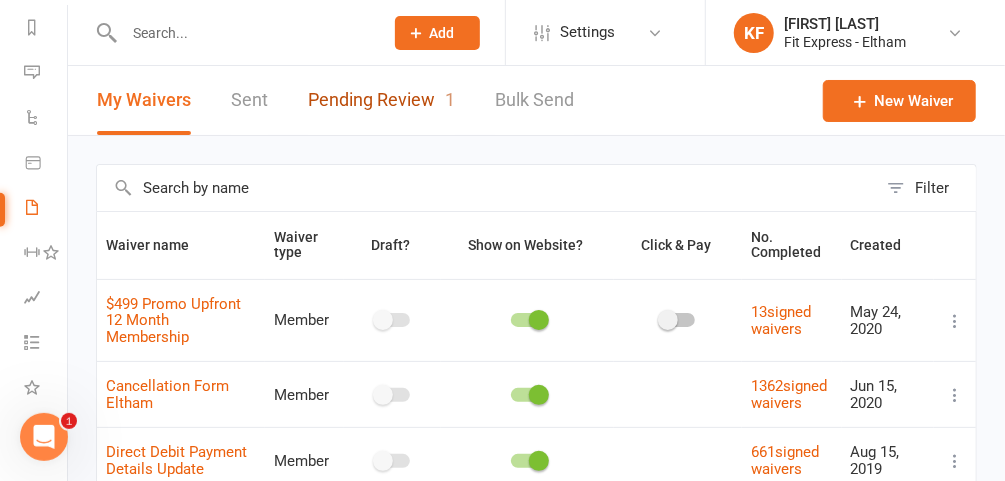 click on "Pending Review 1" at bounding box center (381, 100) 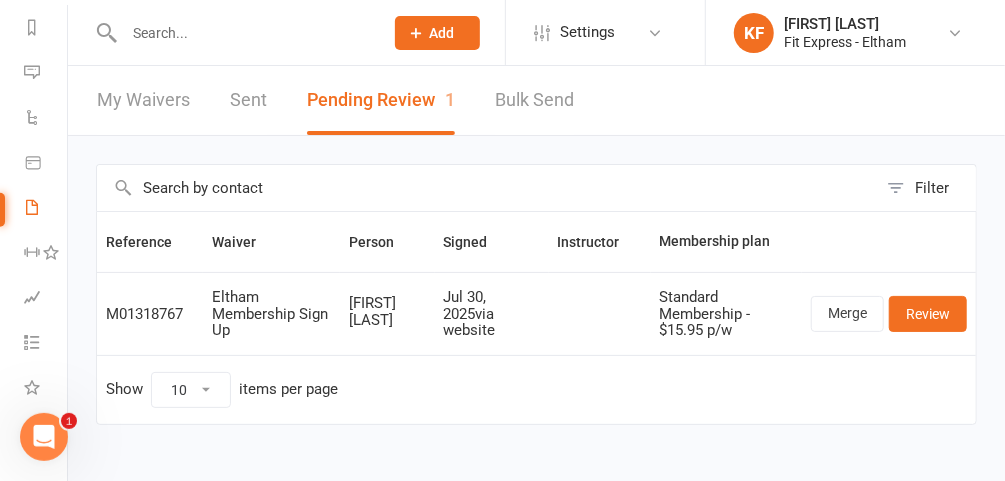 scroll, scrollTop: 0, scrollLeft: 0, axis: both 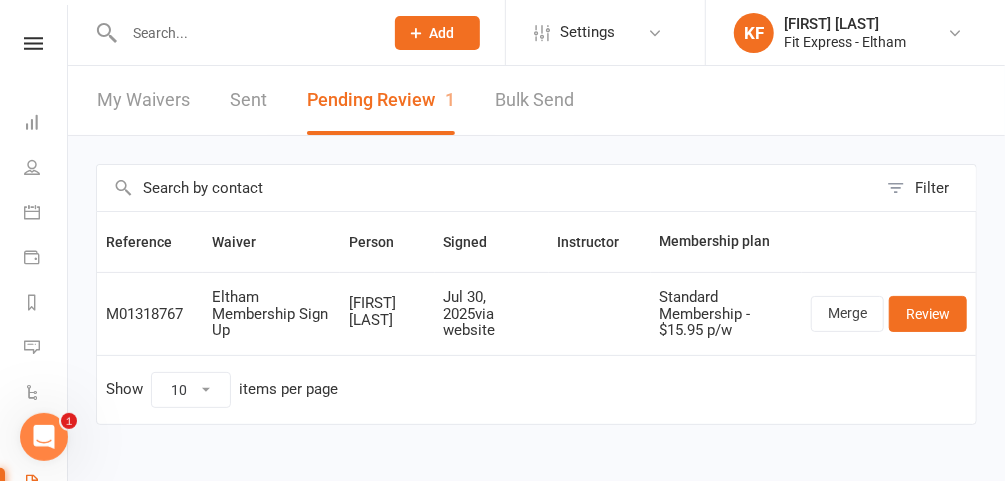 click at bounding box center [33, 43] 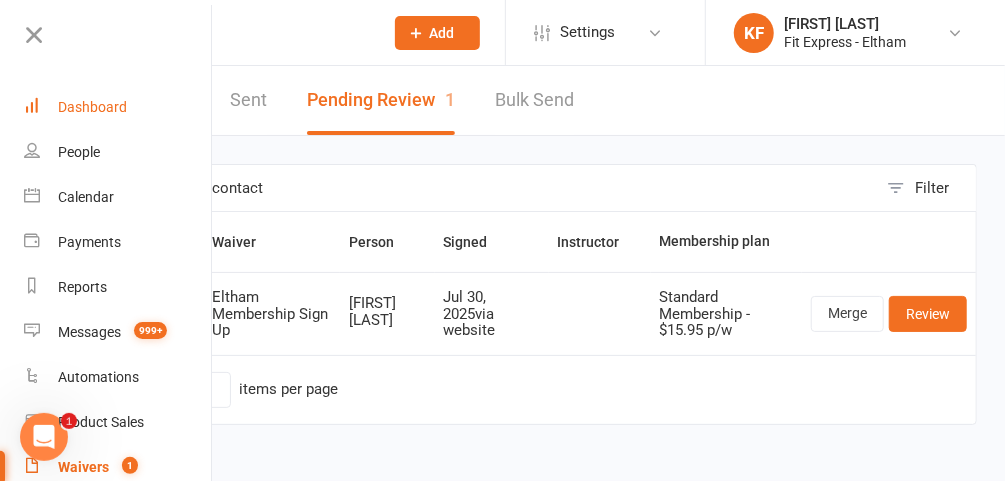 click on "Dashboard" at bounding box center (92, 107) 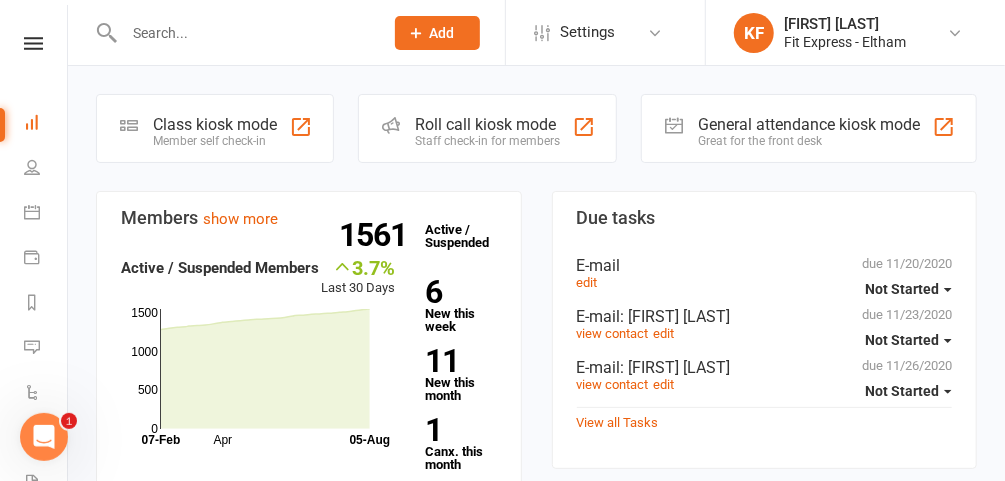 click on "Dashboard" at bounding box center [46, 124] 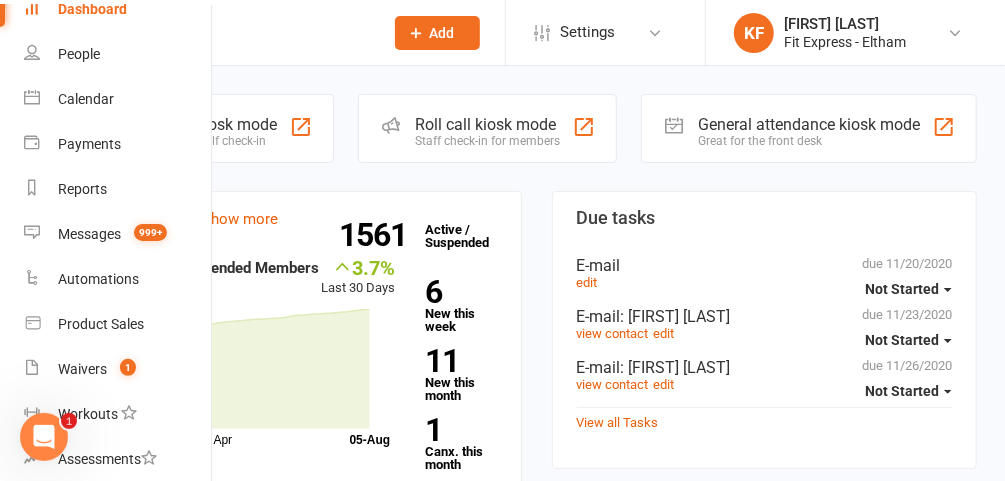 scroll, scrollTop: 0, scrollLeft: 0, axis: both 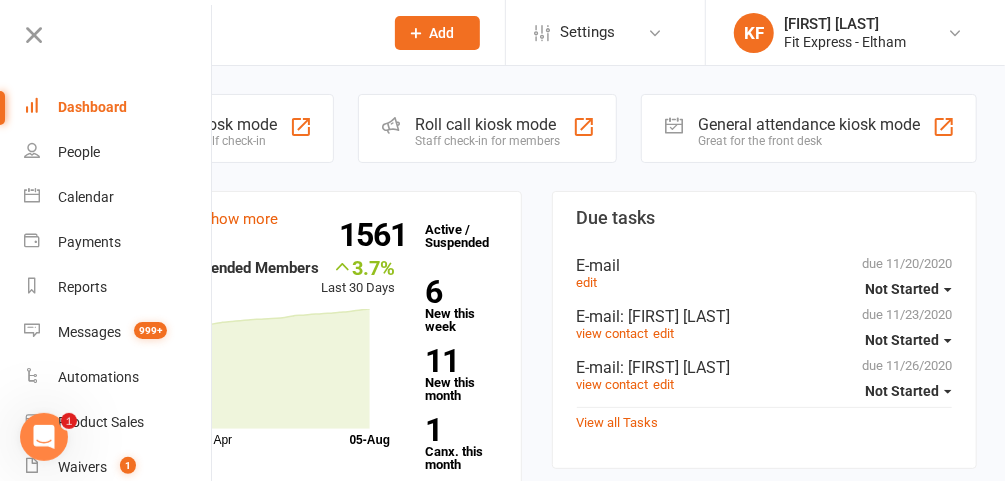click at bounding box center [34, 35] 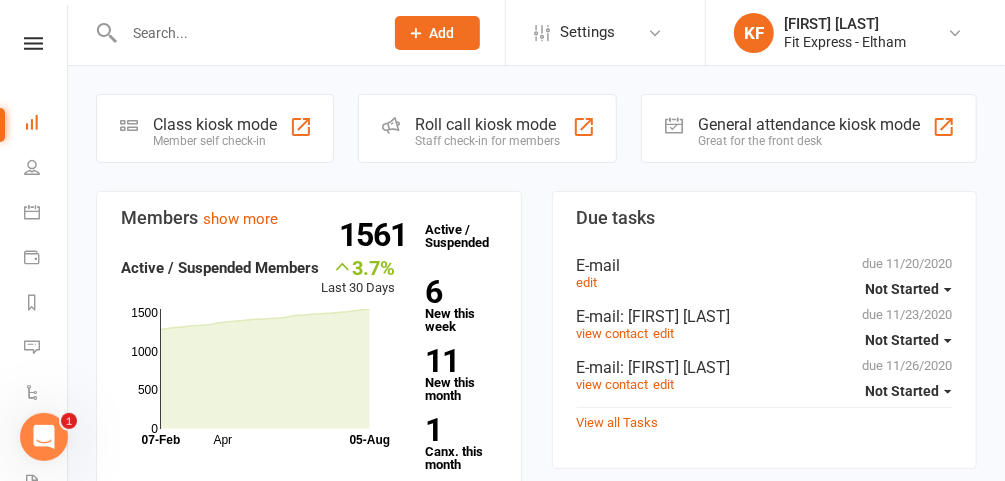 click at bounding box center (243, 33) 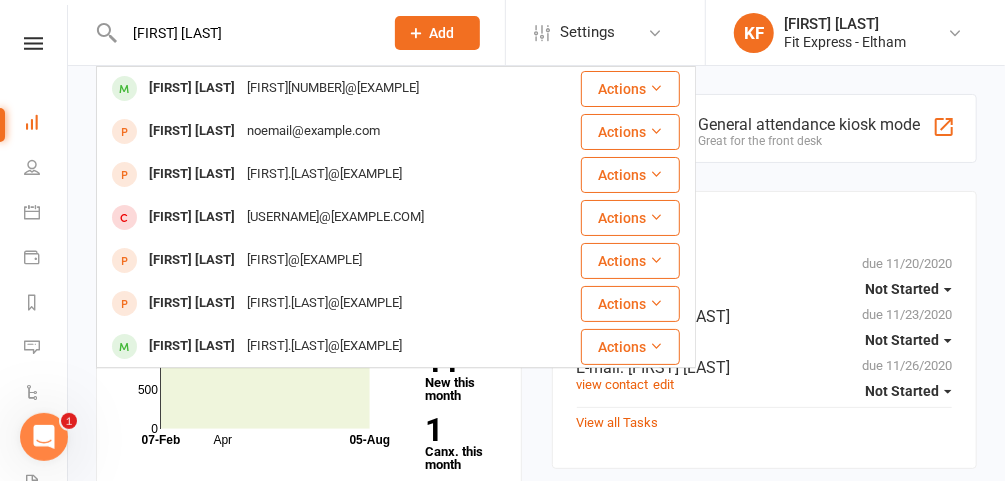 type on "[FIRST] [LAST]" 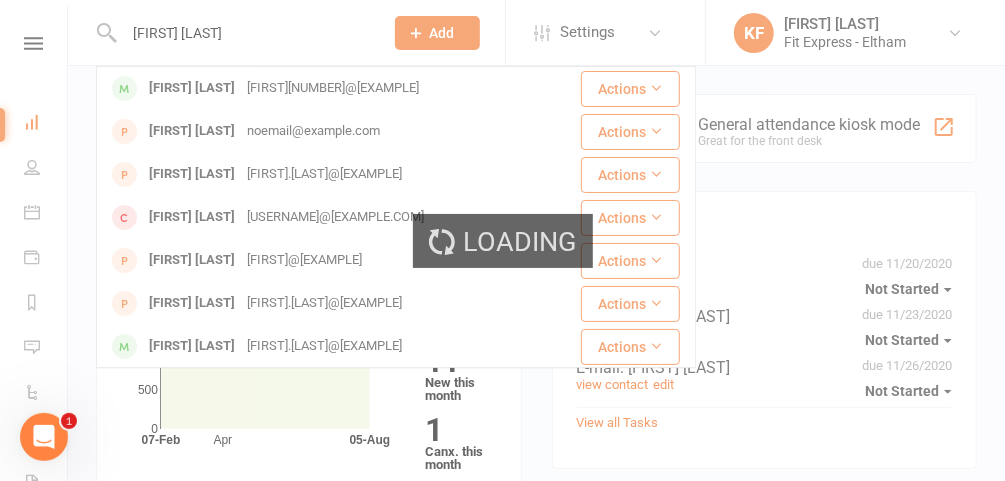type 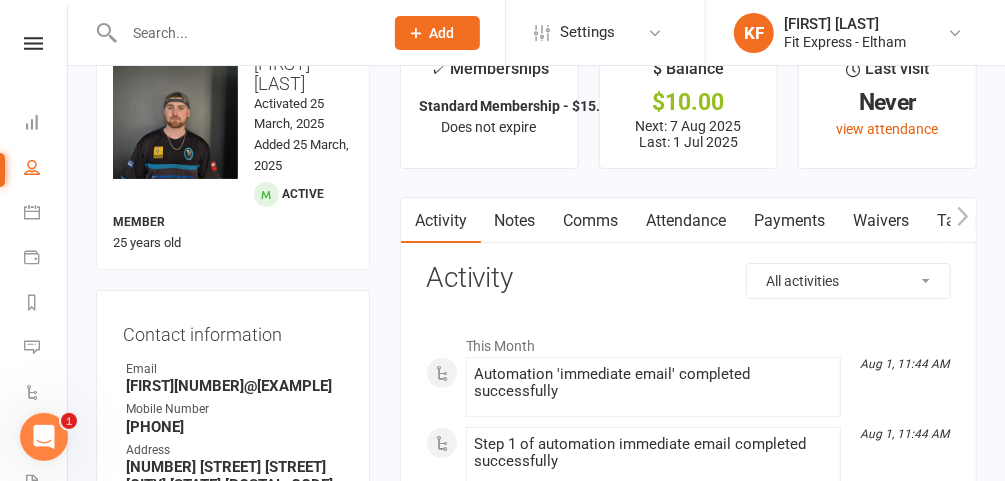 scroll, scrollTop: 57, scrollLeft: 0, axis: vertical 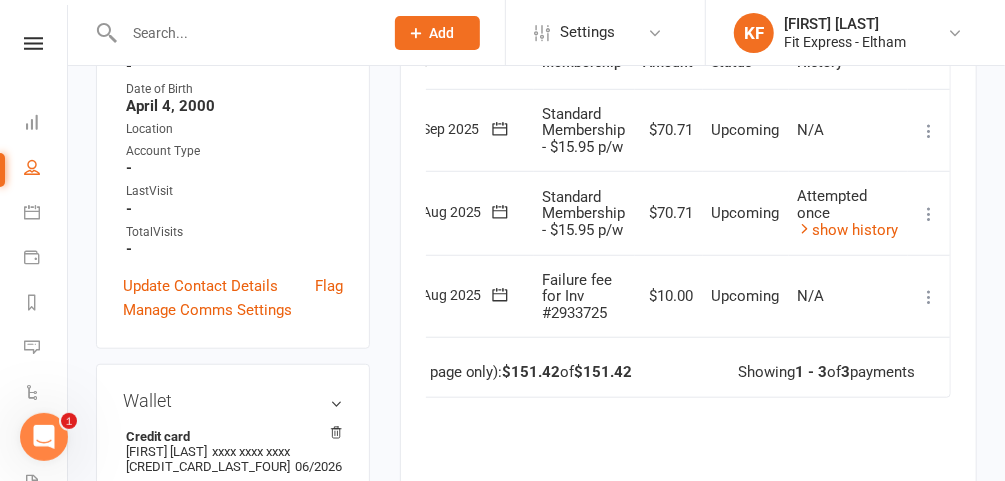 click at bounding box center (929, 214) 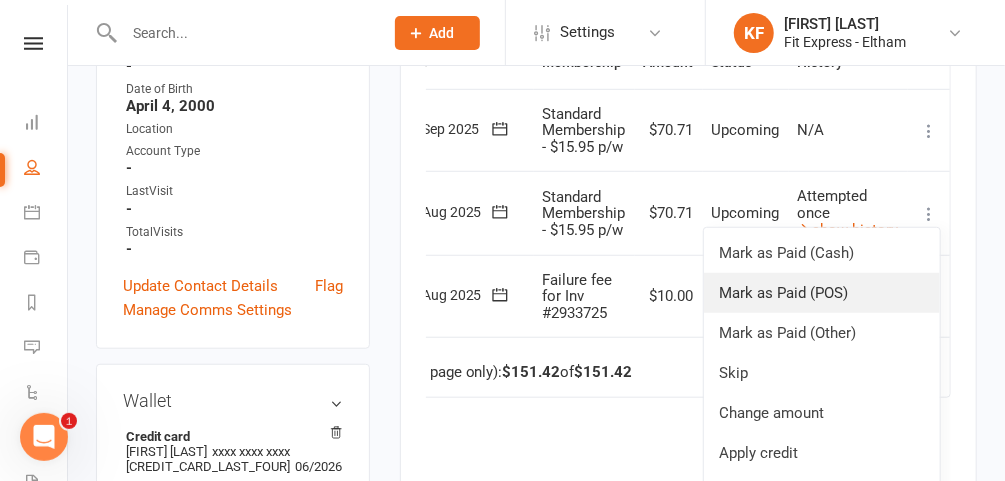 click on "Mark as Paid (POS)" at bounding box center (822, 293) 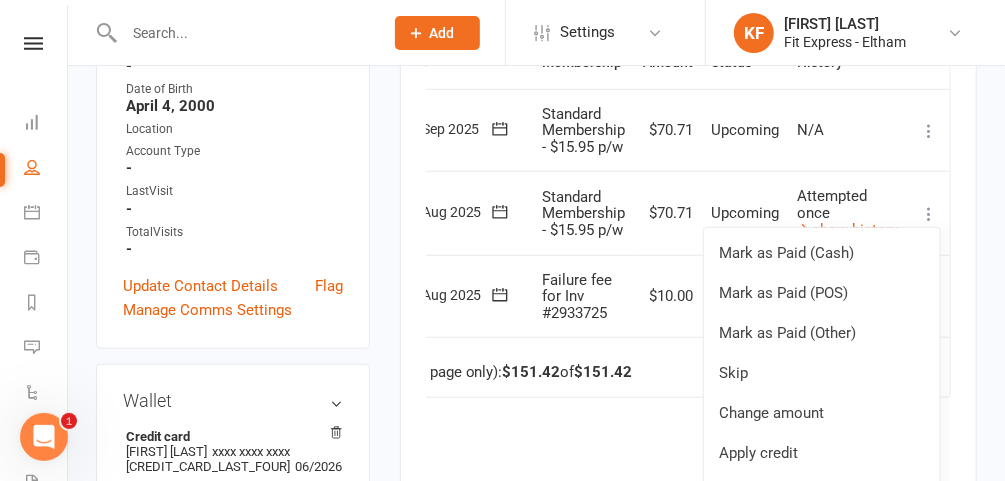 scroll, scrollTop: 0, scrollLeft: 70, axis: horizontal 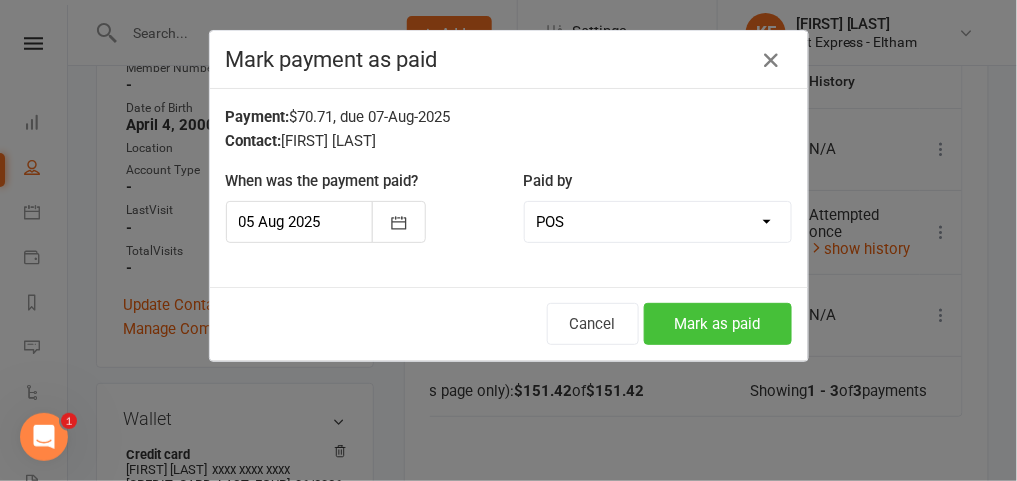 click on "Mark as paid" at bounding box center (718, 324) 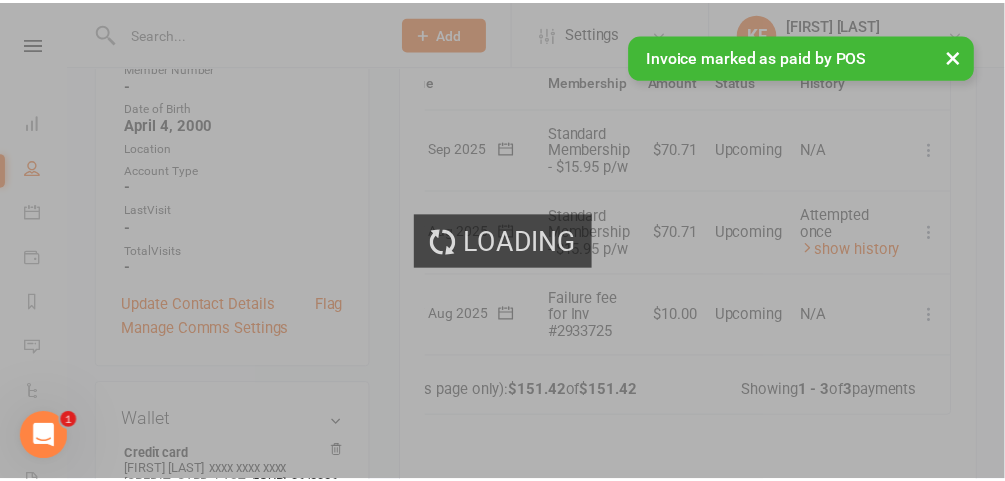 scroll, scrollTop: 516, scrollLeft: 0, axis: vertical 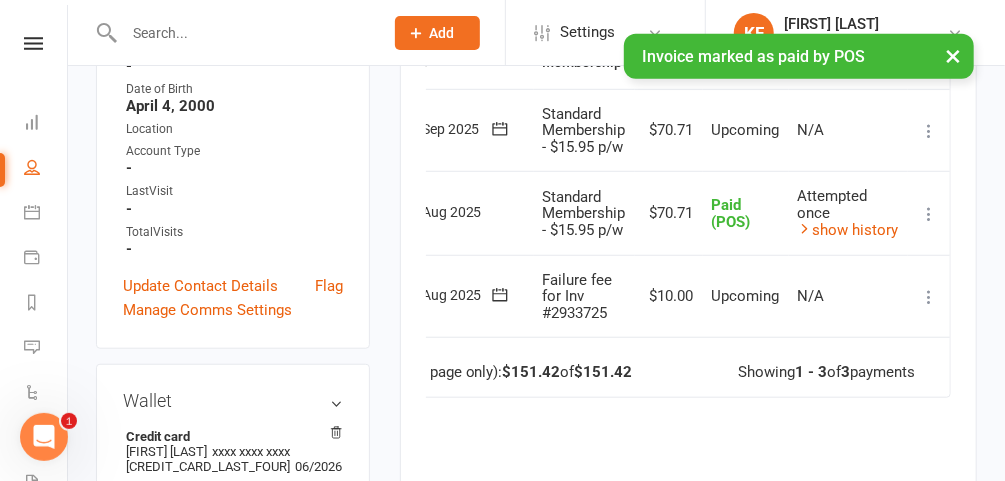 click at bounding box center [929, 297] 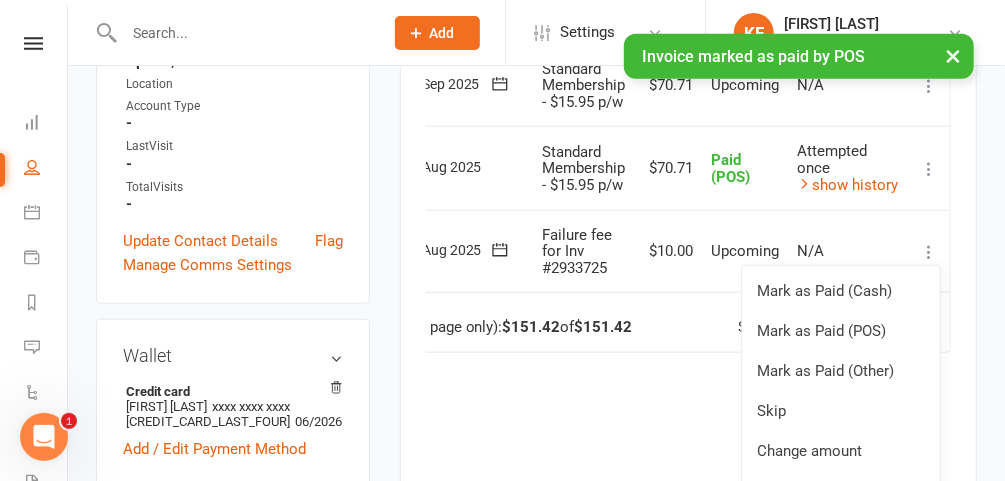 scroll, scrollTop: 564, scrollLeft: 0, axis: vertical 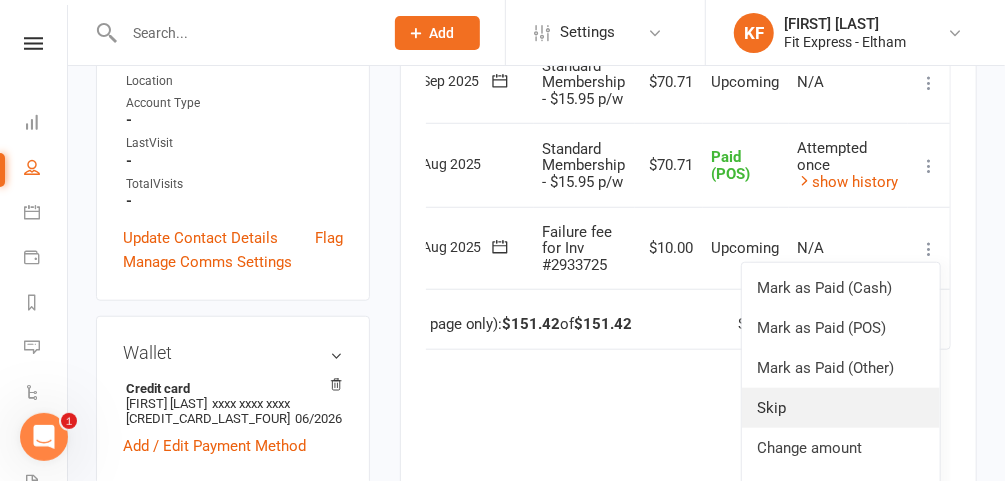 click on "Skip" at bounding box center (841, 408) 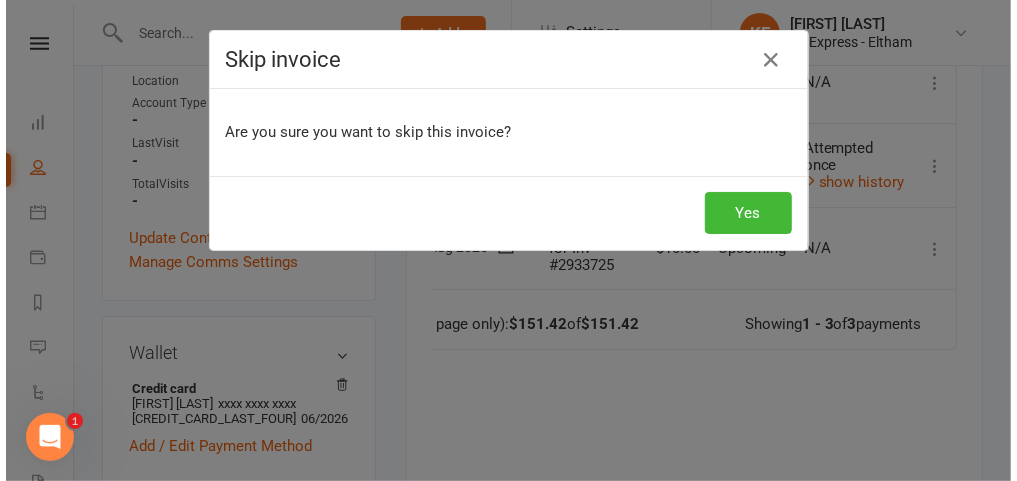 scroll, scrollTop: 544, scrollLeft: 0, axis: vertical 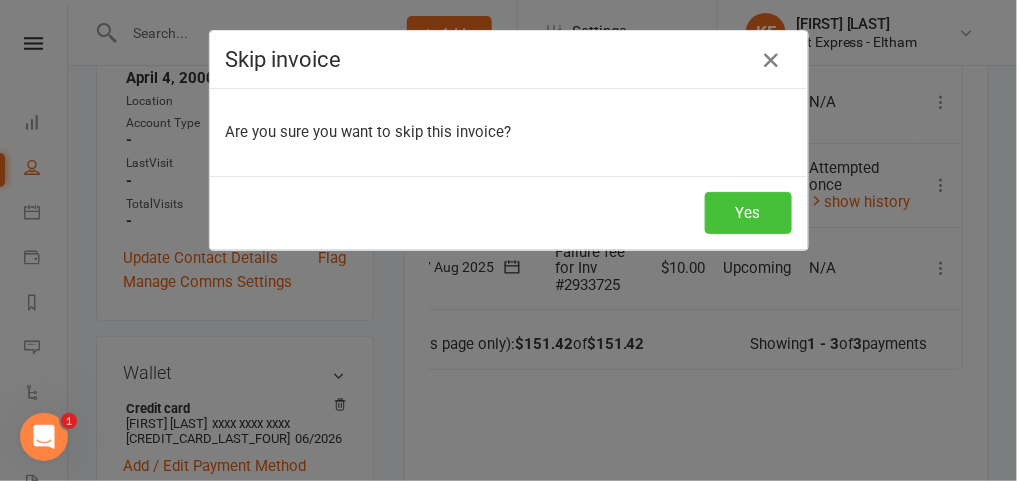 click on "Yes" at bounding box center [748, 213] 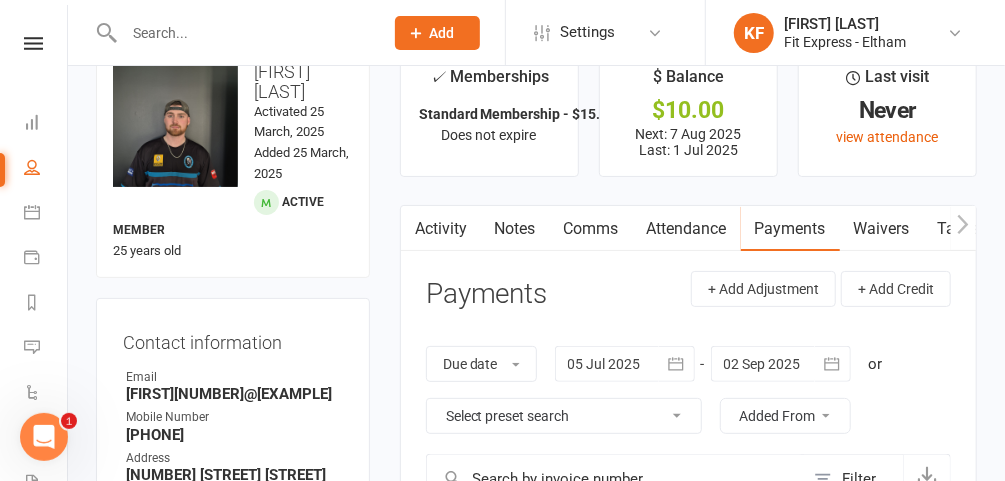 scroll, scrollTop: 0, scrollLeft: 0, axis: both 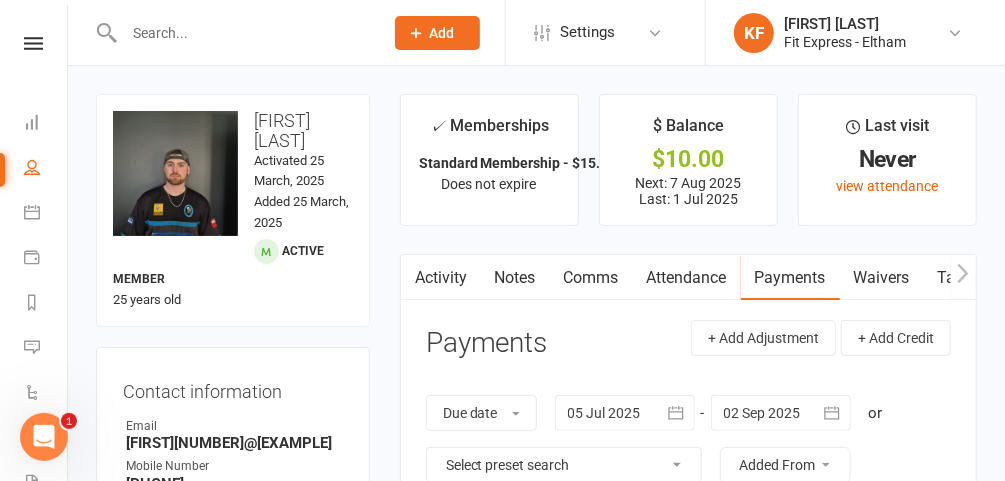 click at bounding box center [33, 43] 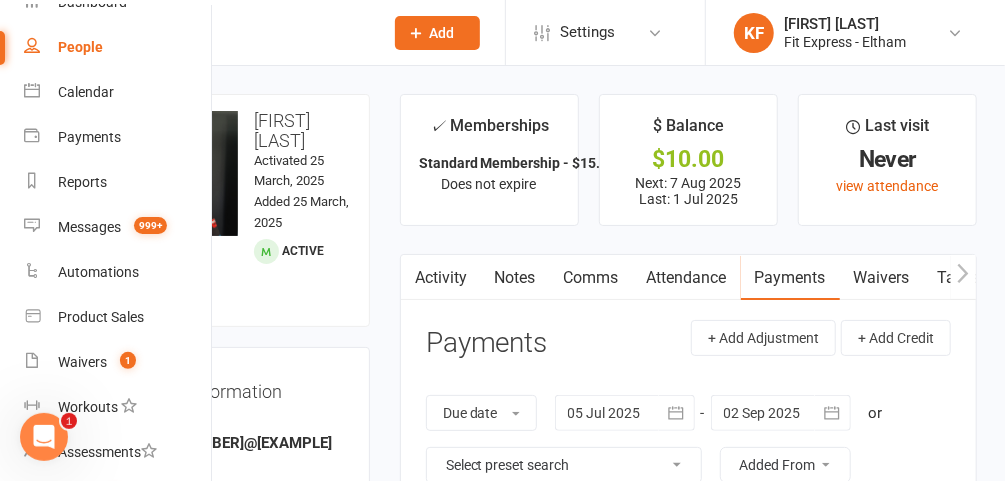 scroll, scrollTop: 109, scrollLeft: 0, axis: vertical 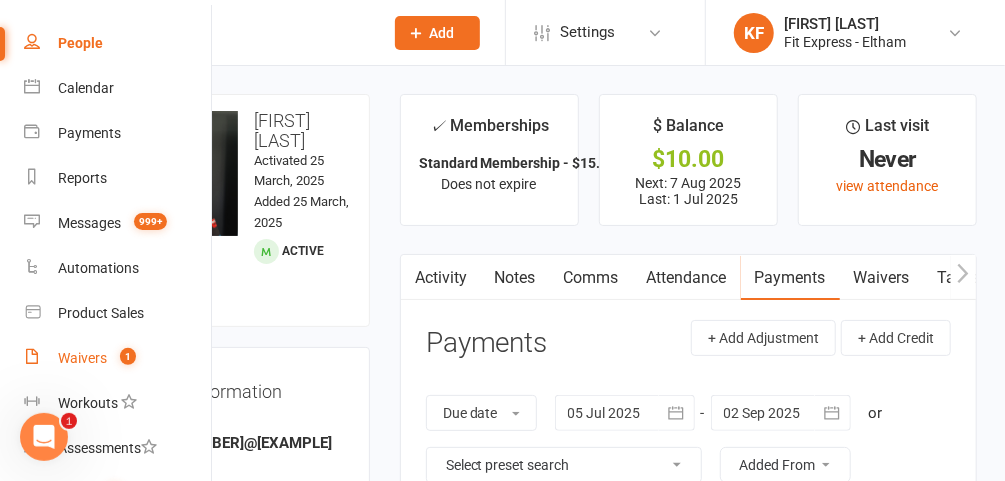 click on "Waivers" at bounding box center [82, 358] 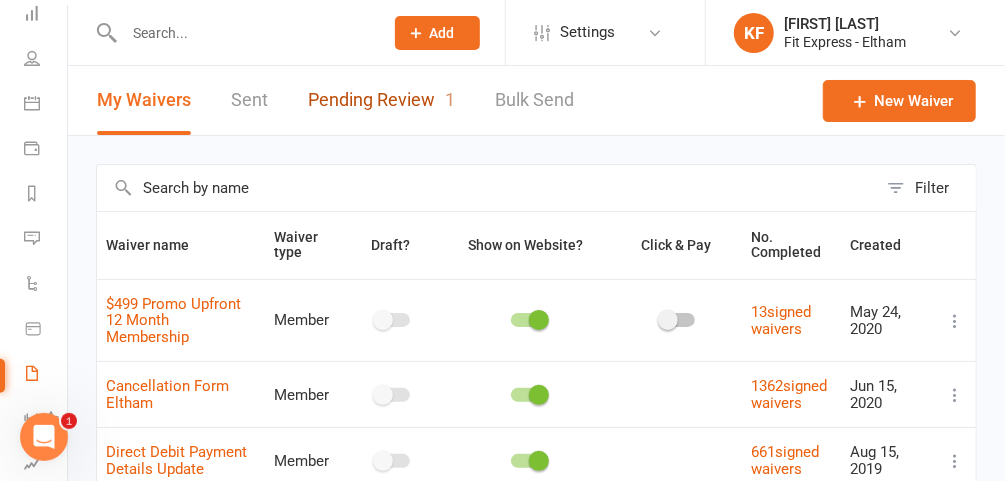 click on "Pending Review 1" at bounding box center [381, 100] 